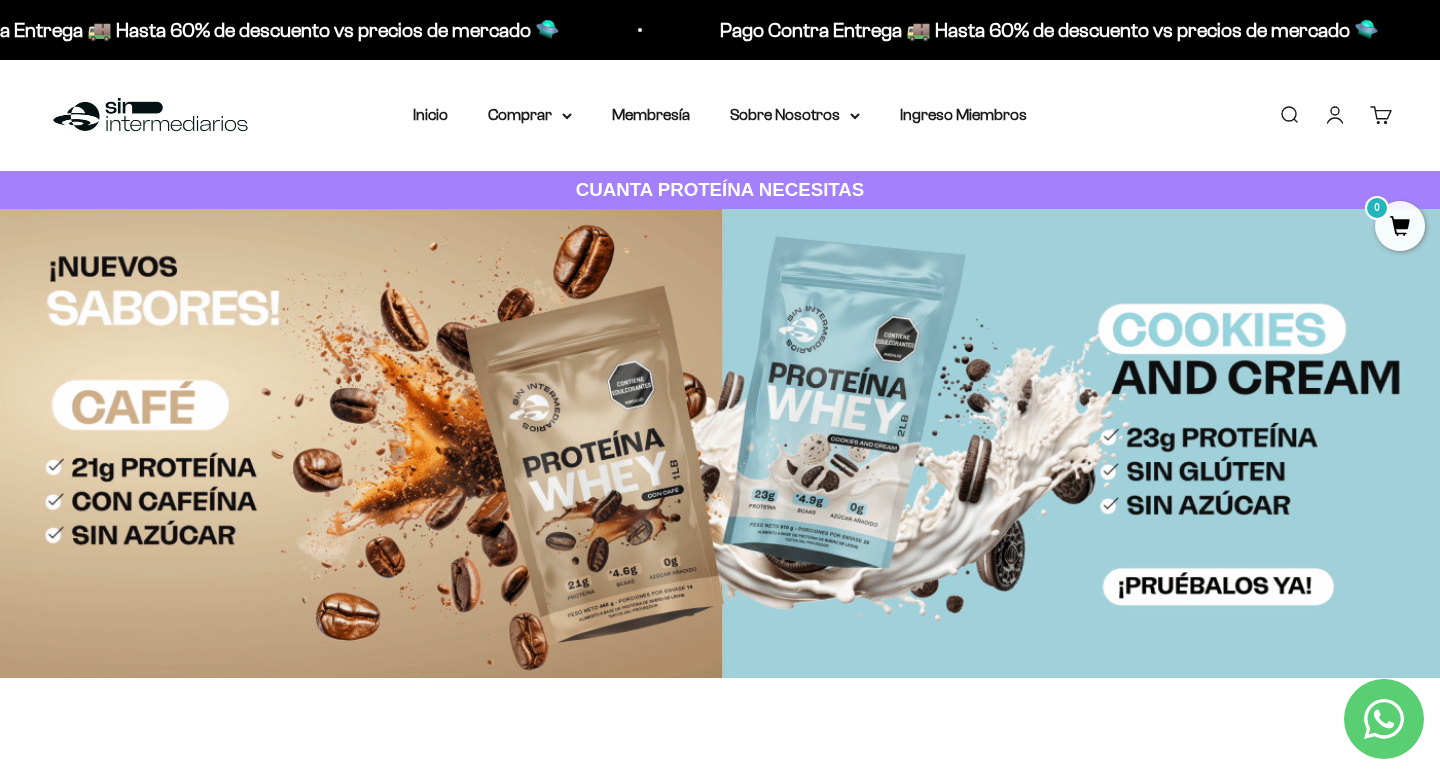 scroll, scrollTop: 0, scrollLeft: 0, axis: both 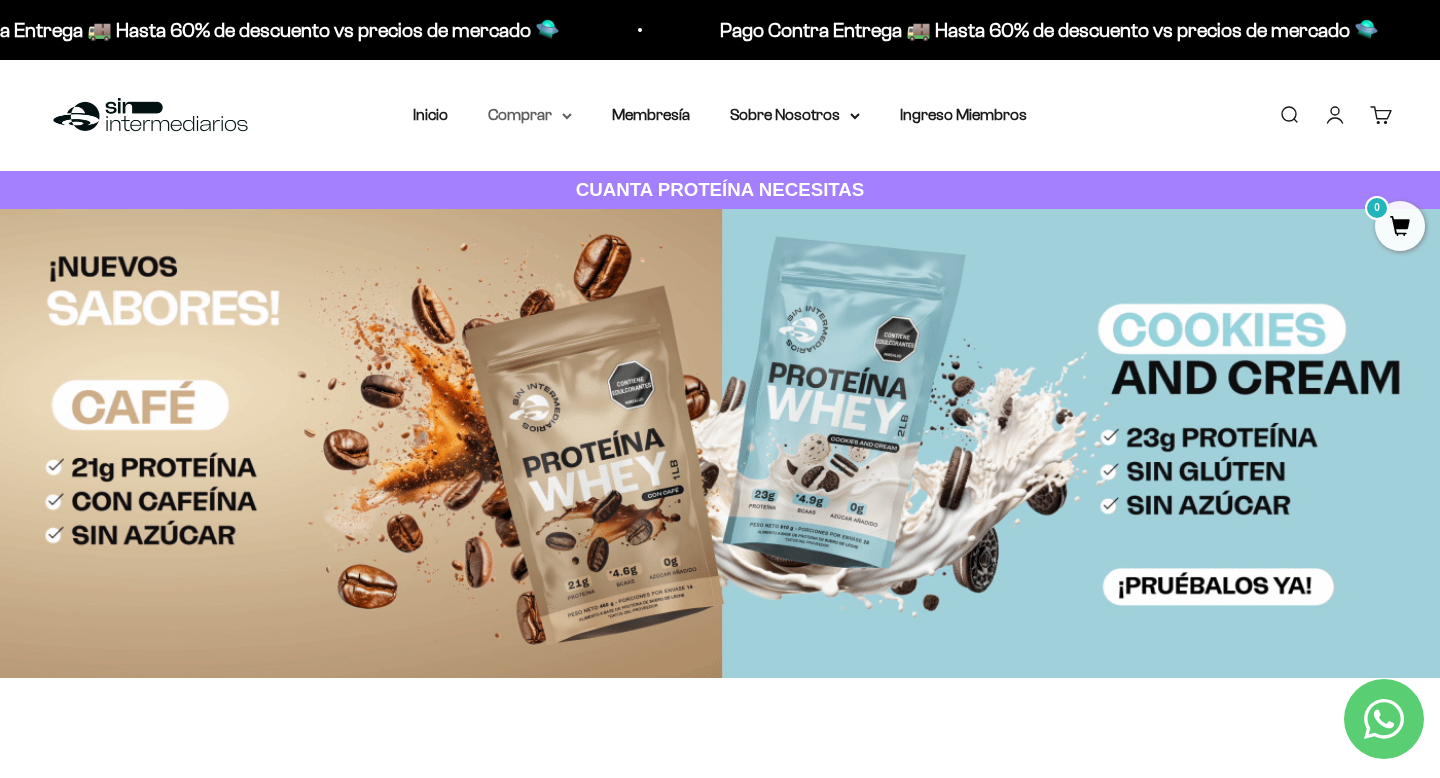 click on "Comprar" at bounding box center (530, 115) 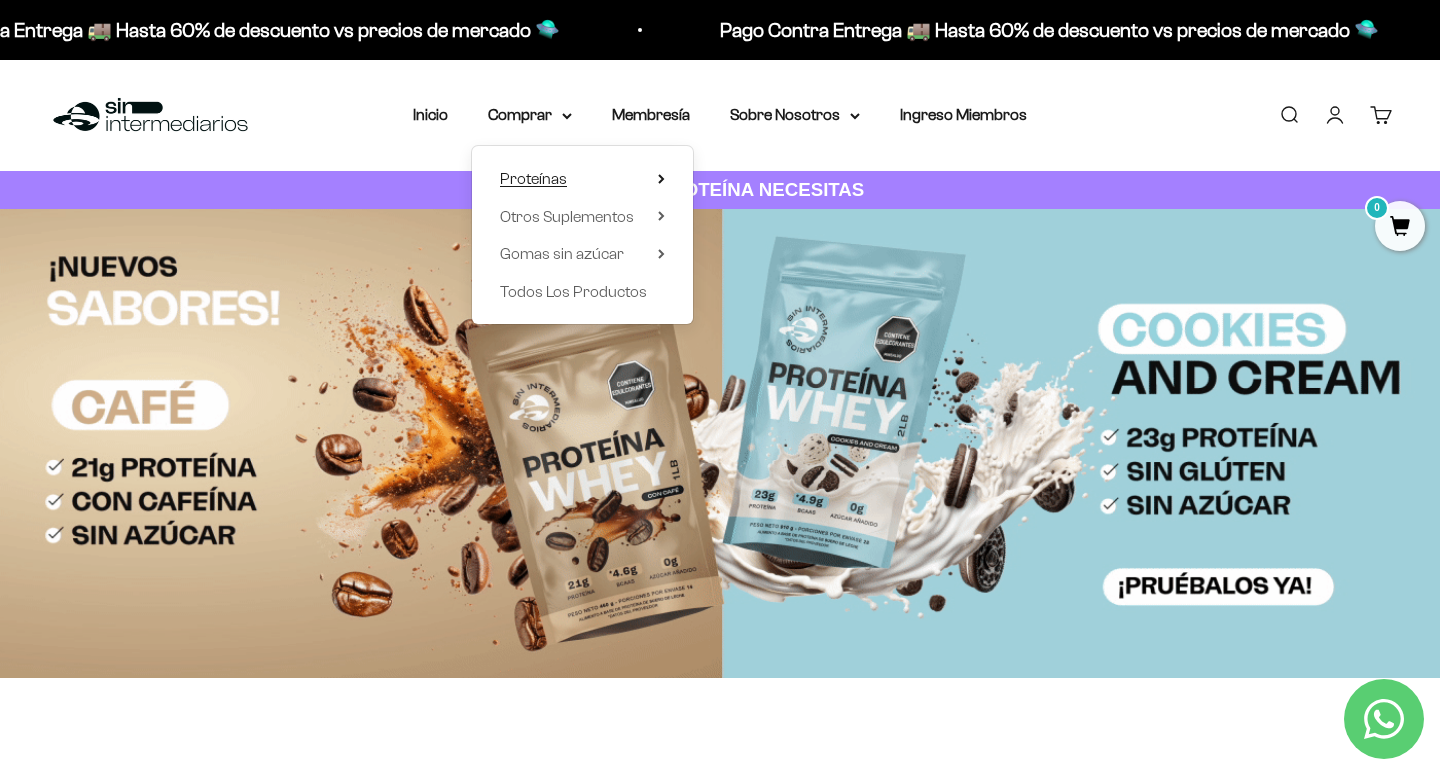 click 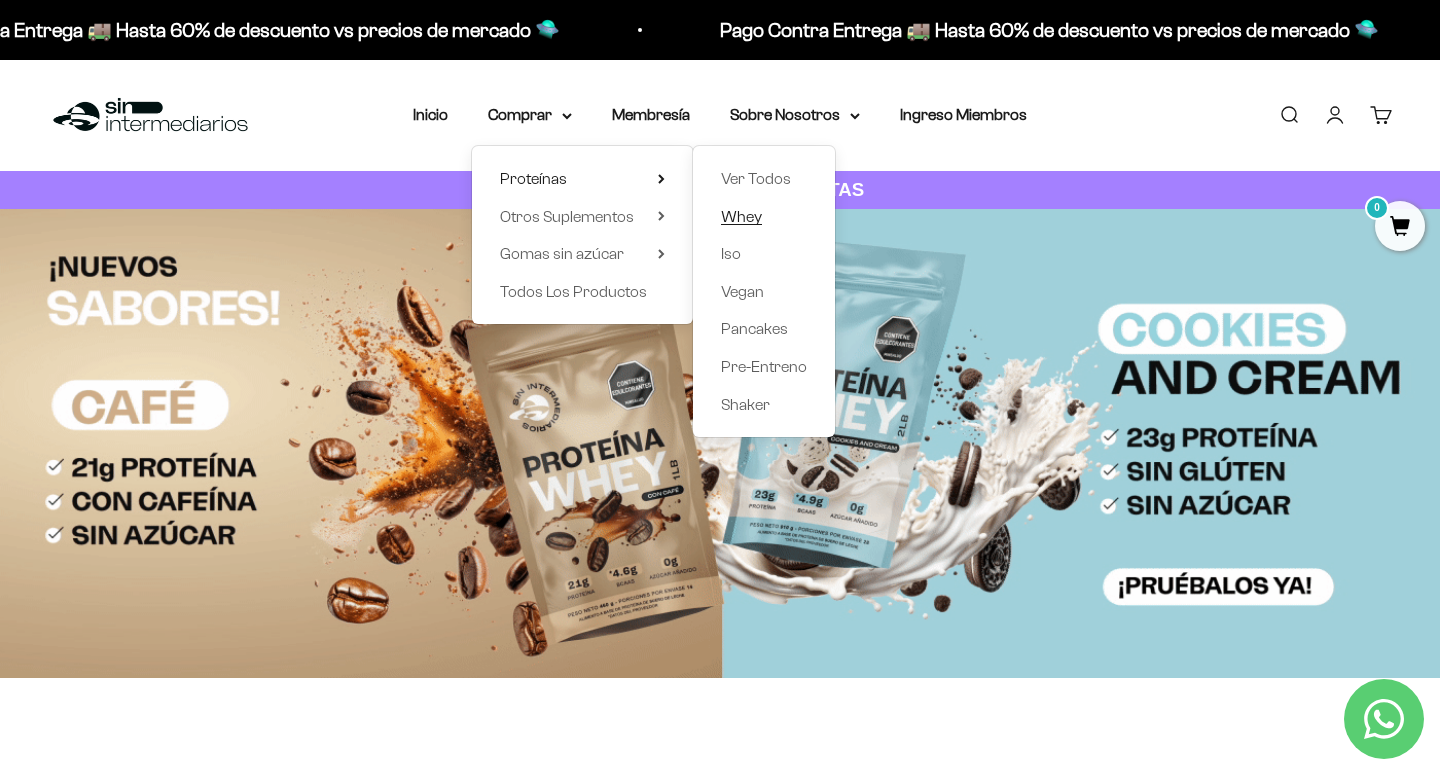 click on "Whey" at bounding box center [741, 216] 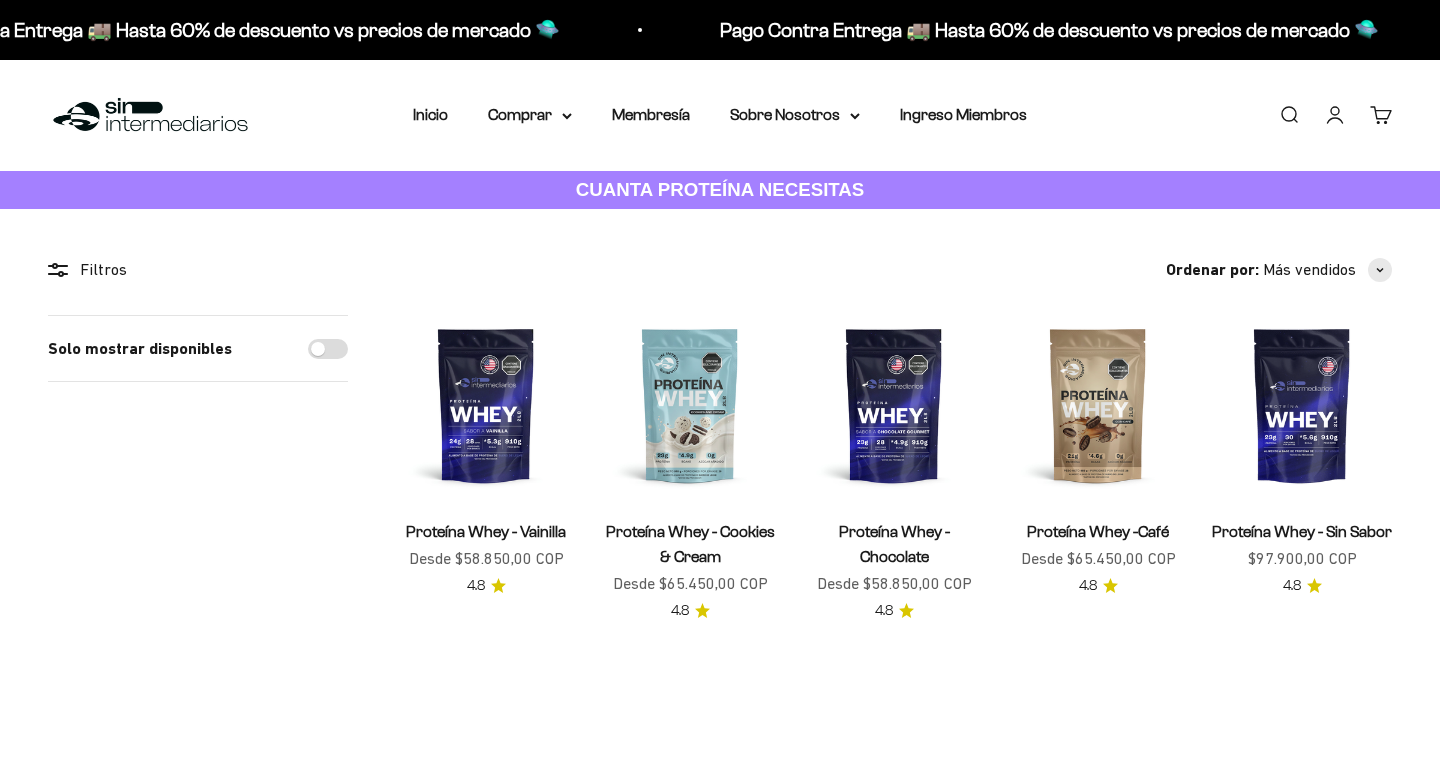 scroll, scrollTop: 0, scrollLeft: 0, axis: both 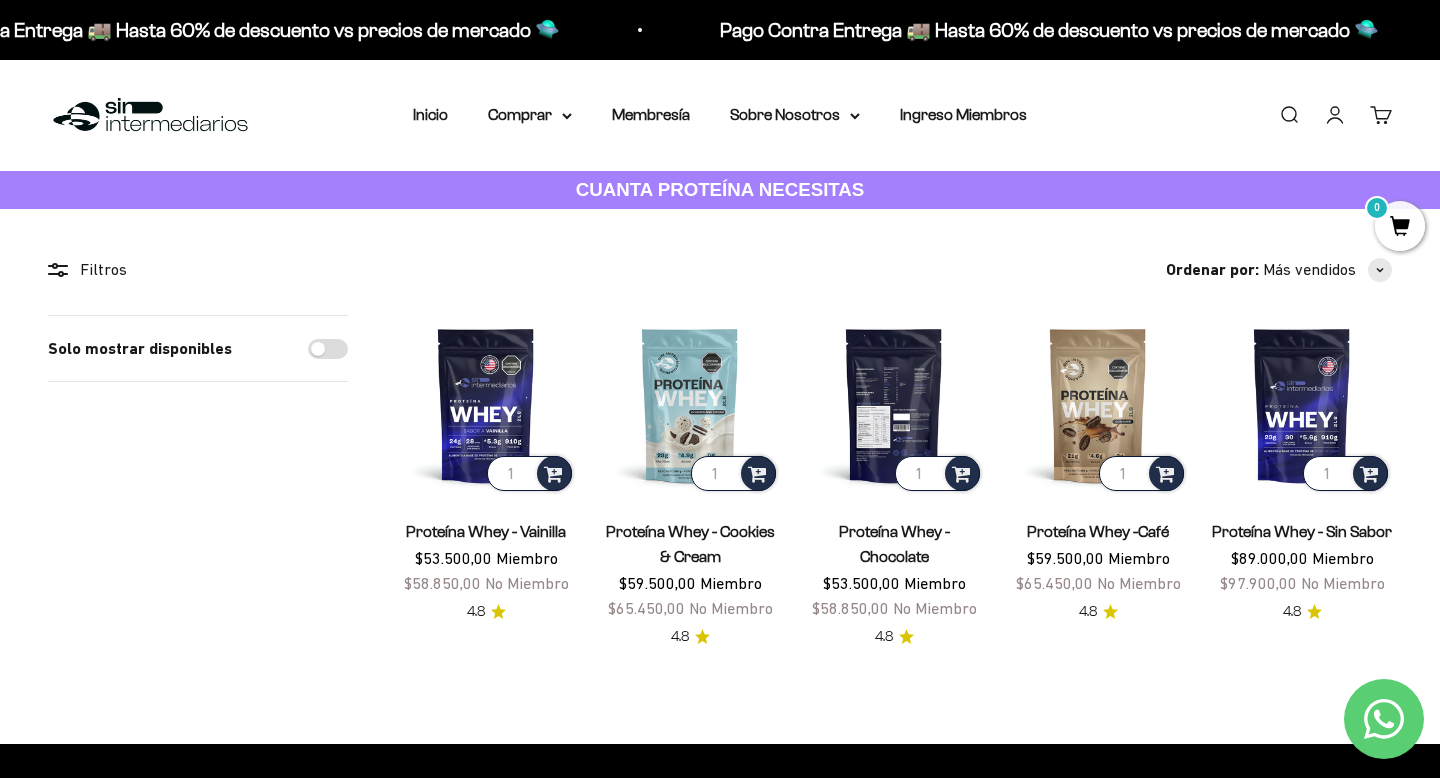 click at bounding box center (894, 405) 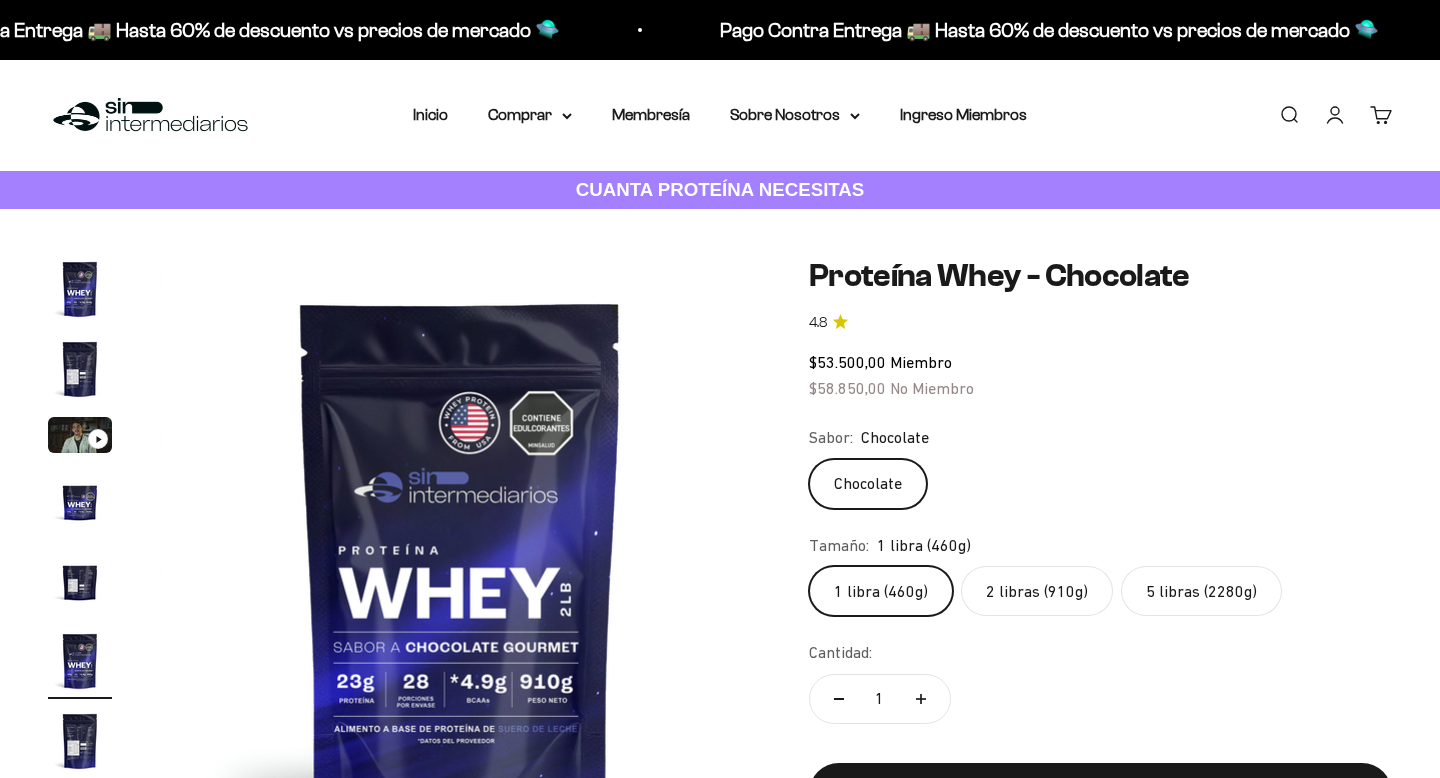 scroll, scrollTop: 0, scrollLeft: 0, axis: both 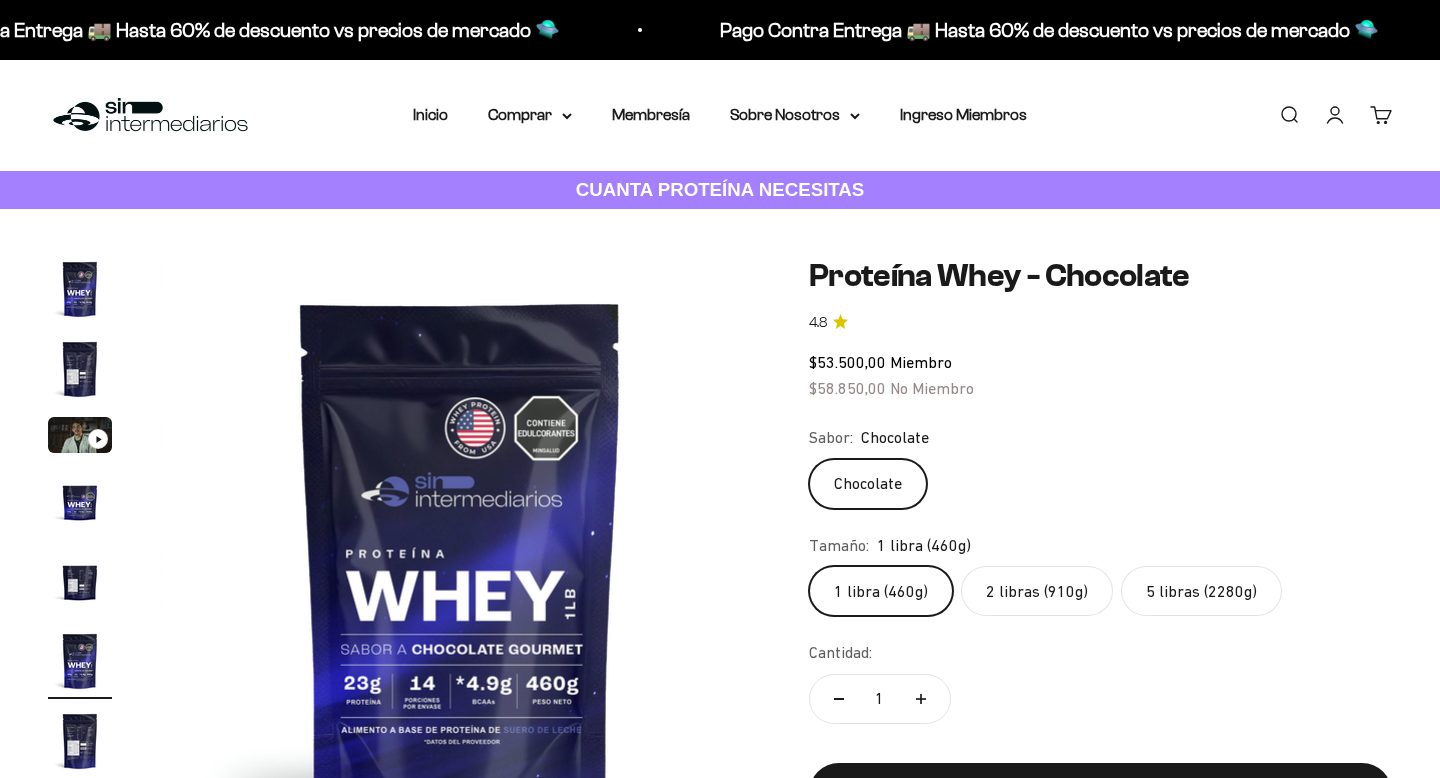 click on "2 libras (910g)" 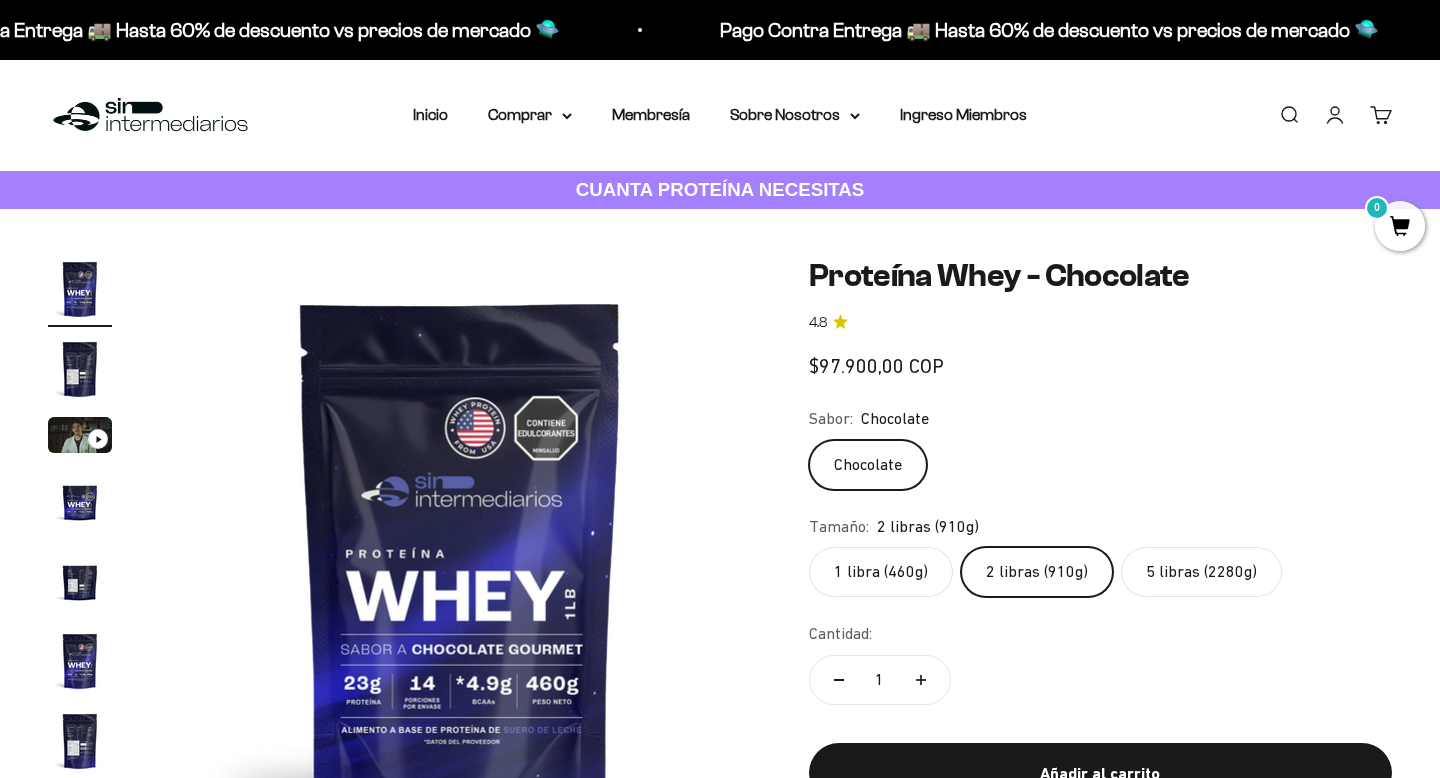 scroll, scrollTop: 0, scrollLeft: 0, axis: both 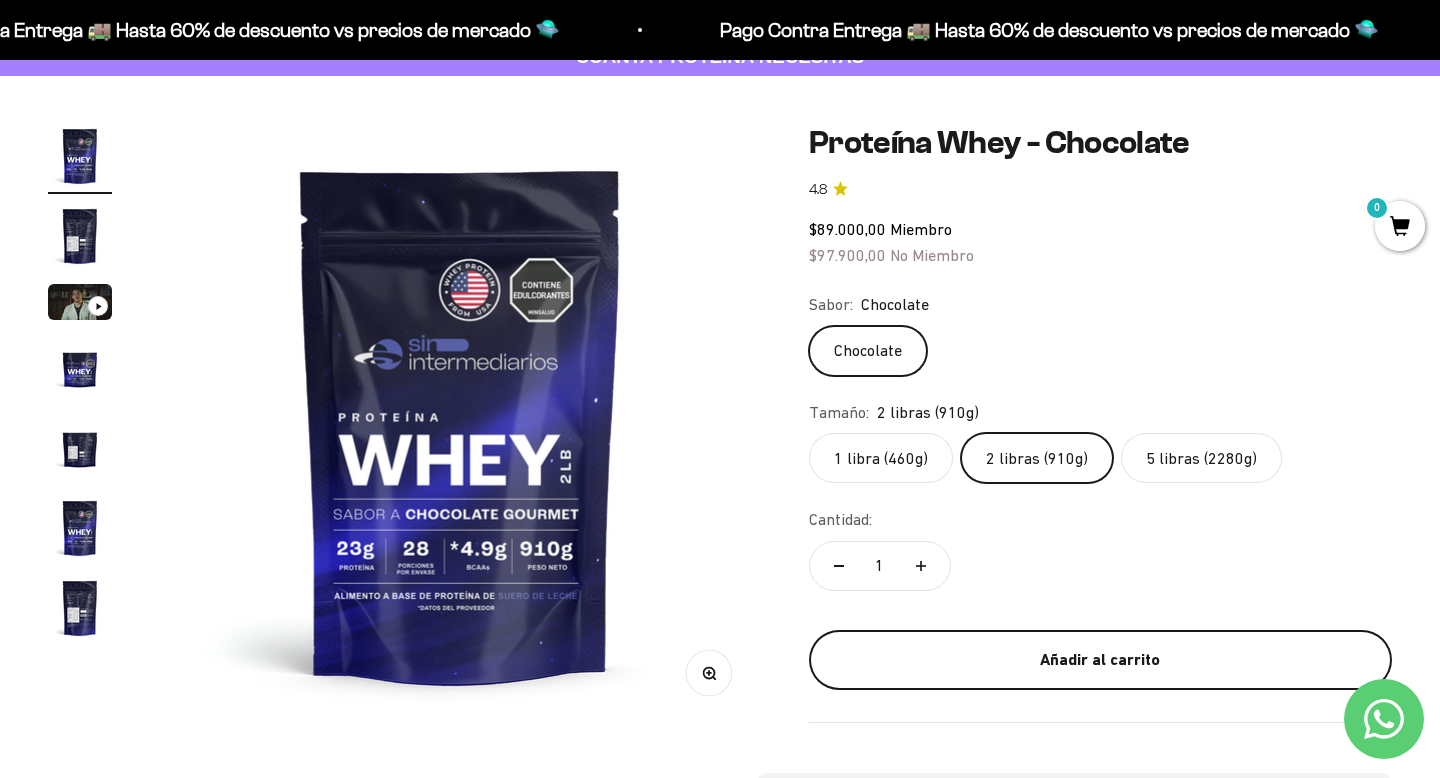 click on "Añadir al carrito" at bounding box center (1100, 660) 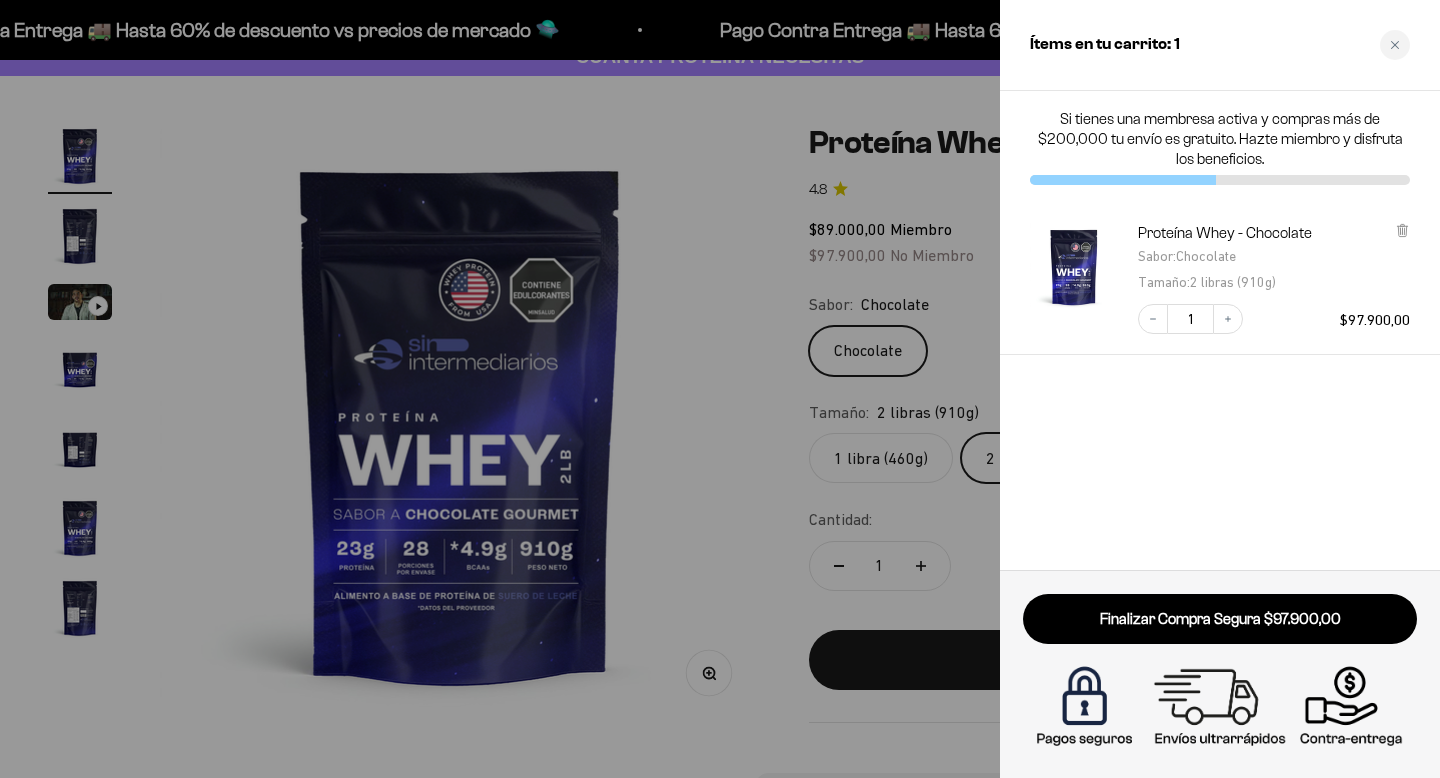 click at bounding box center (720, 389) 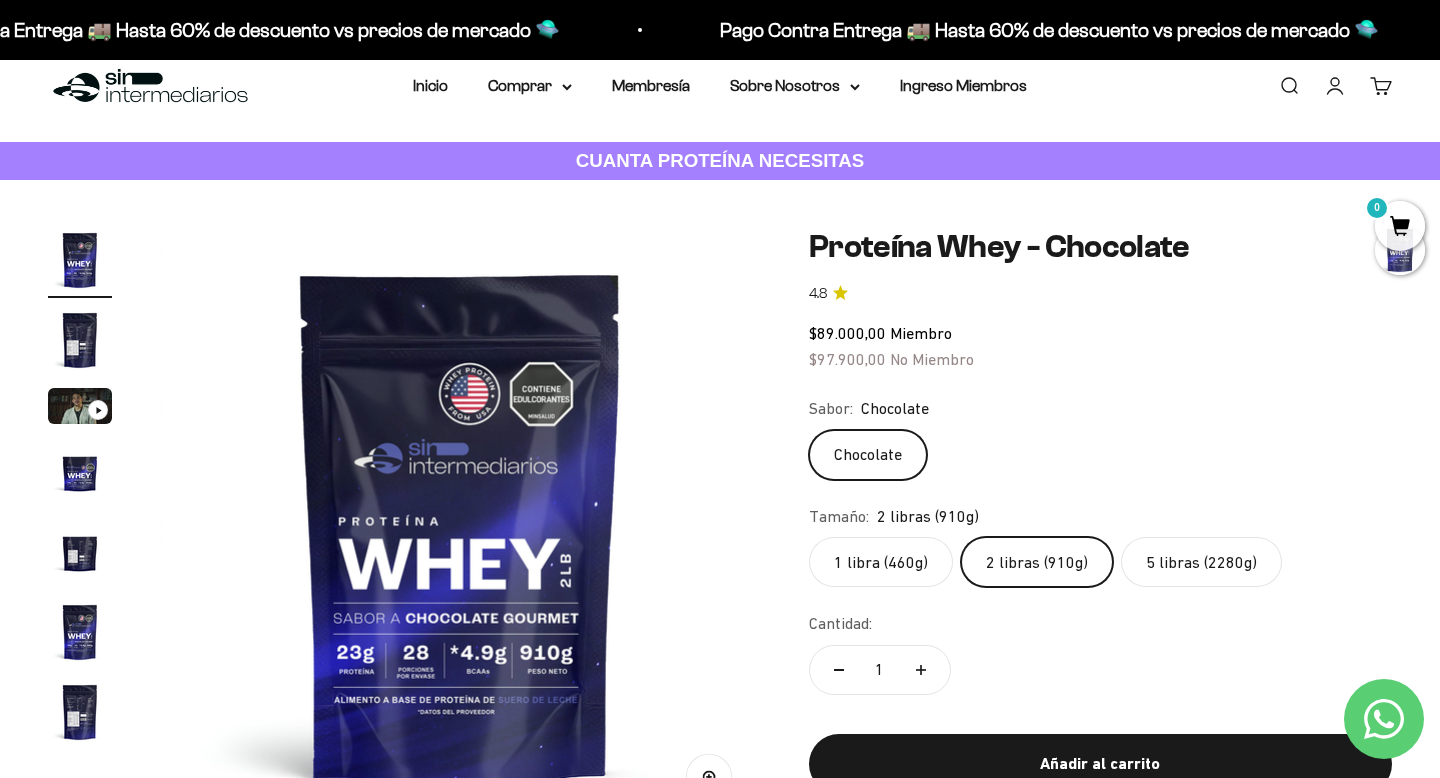 scroll, scrollTop: 0, scrollLeft: 0, axis: both 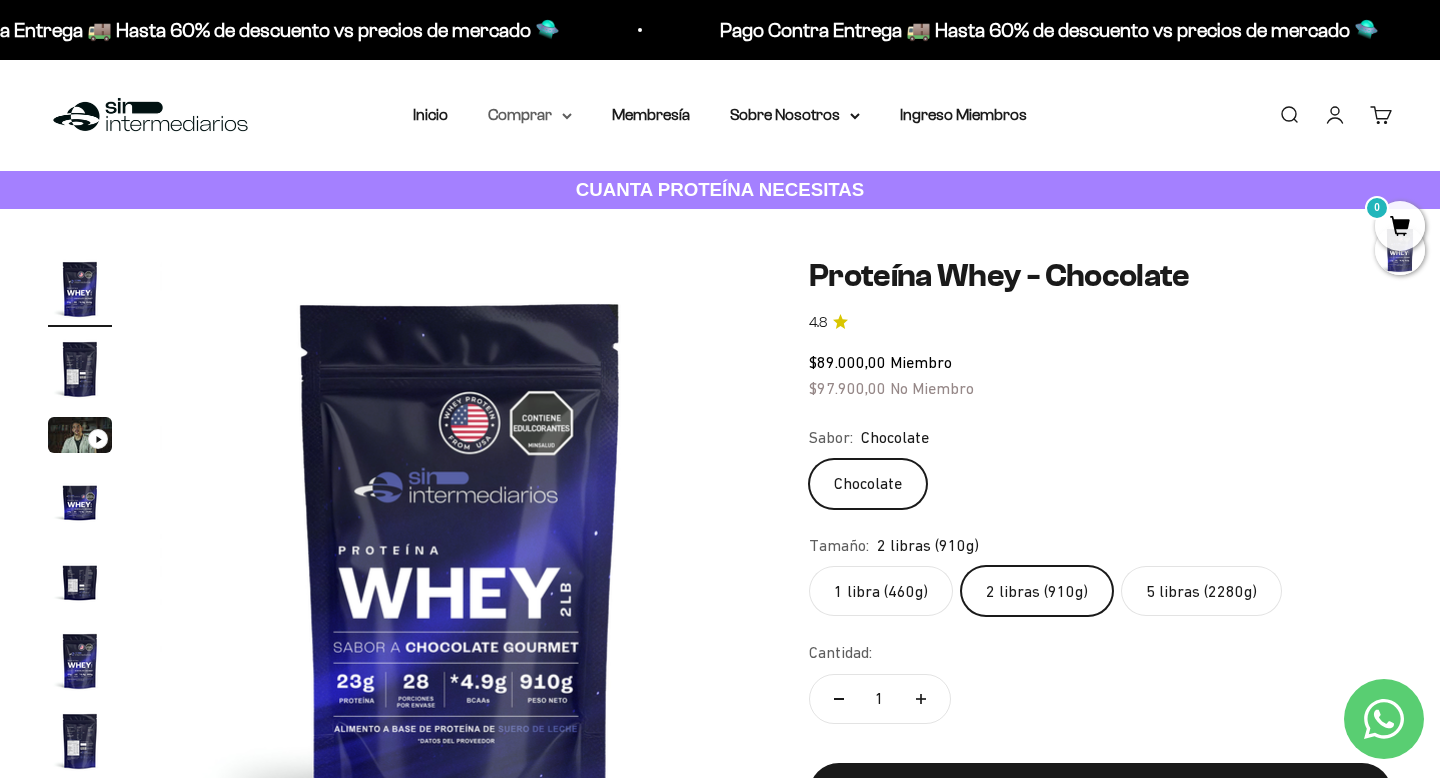 click 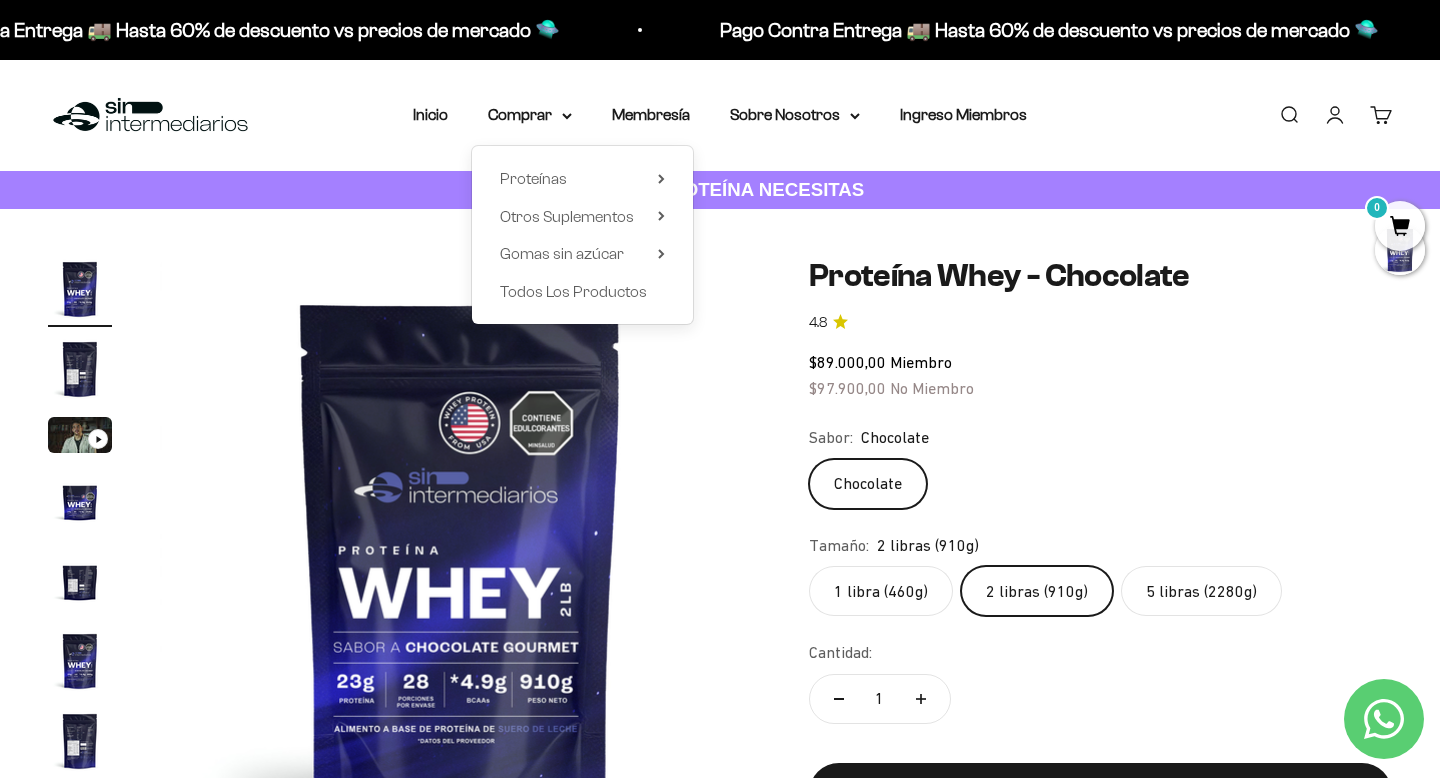 click on "Inicio
Comprar
Proteínas
Ver Todos
Whey
Iso
Vegan" at bounding box center [720, 115] 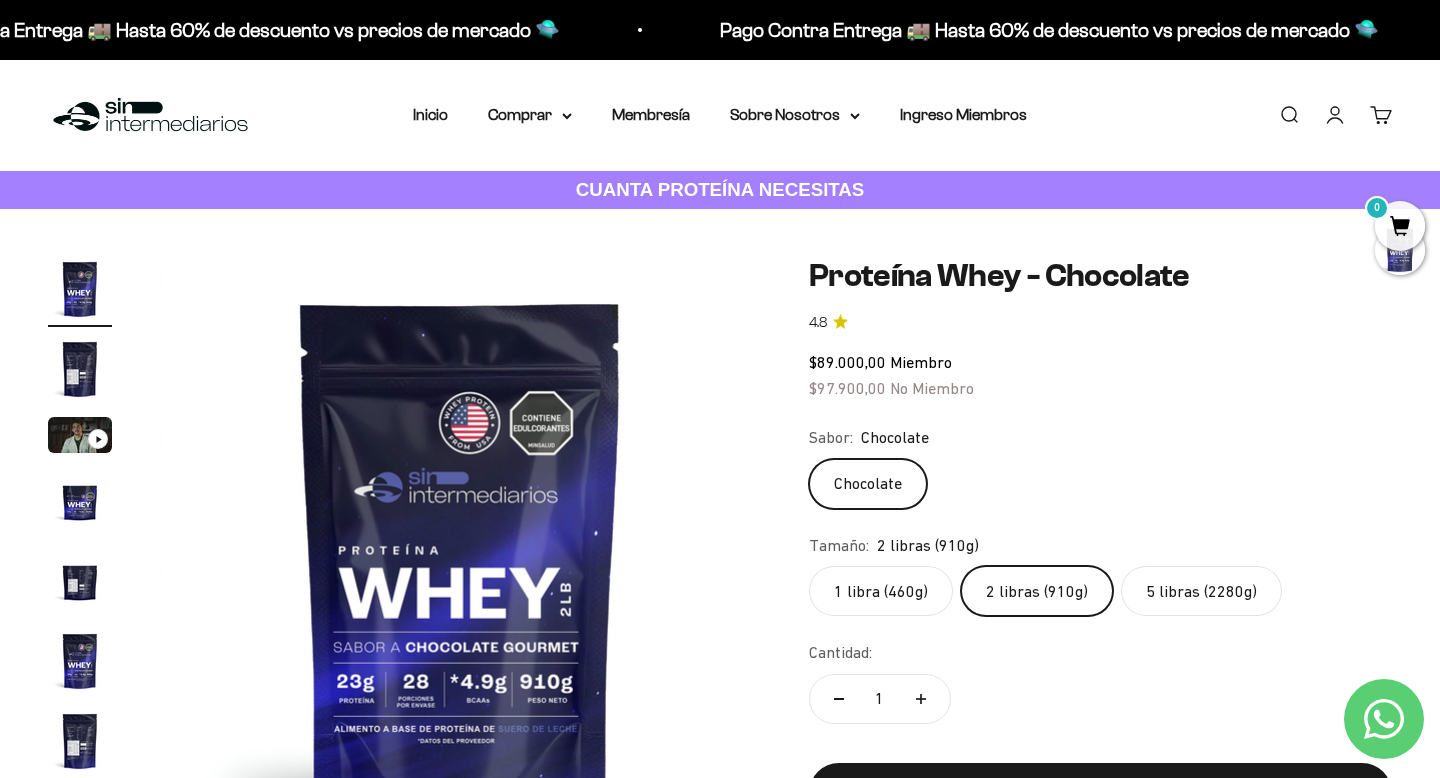 click on "Cuenta" at bounding box center [1335, 115] 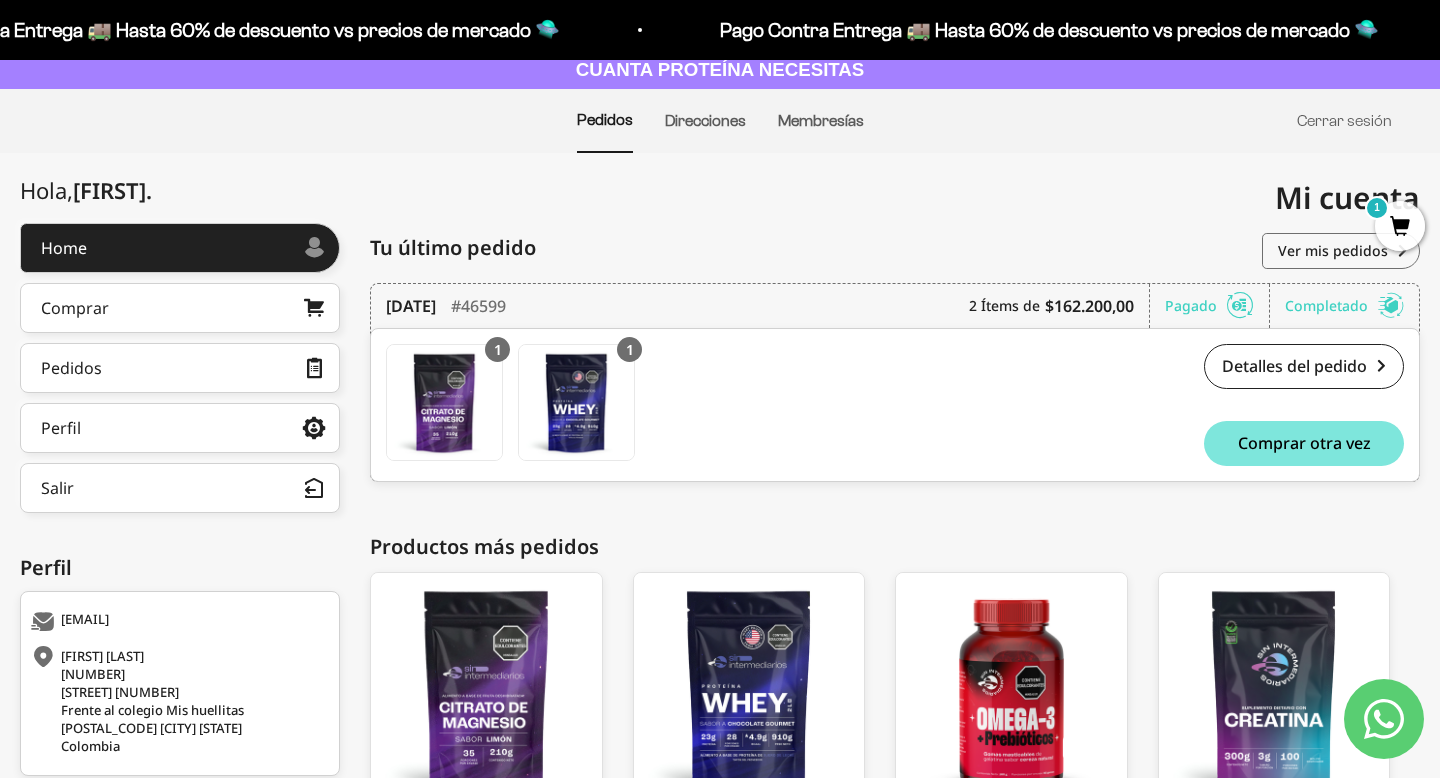 scroll, scrollTop: 0, scrollLeft: 0, axis: both 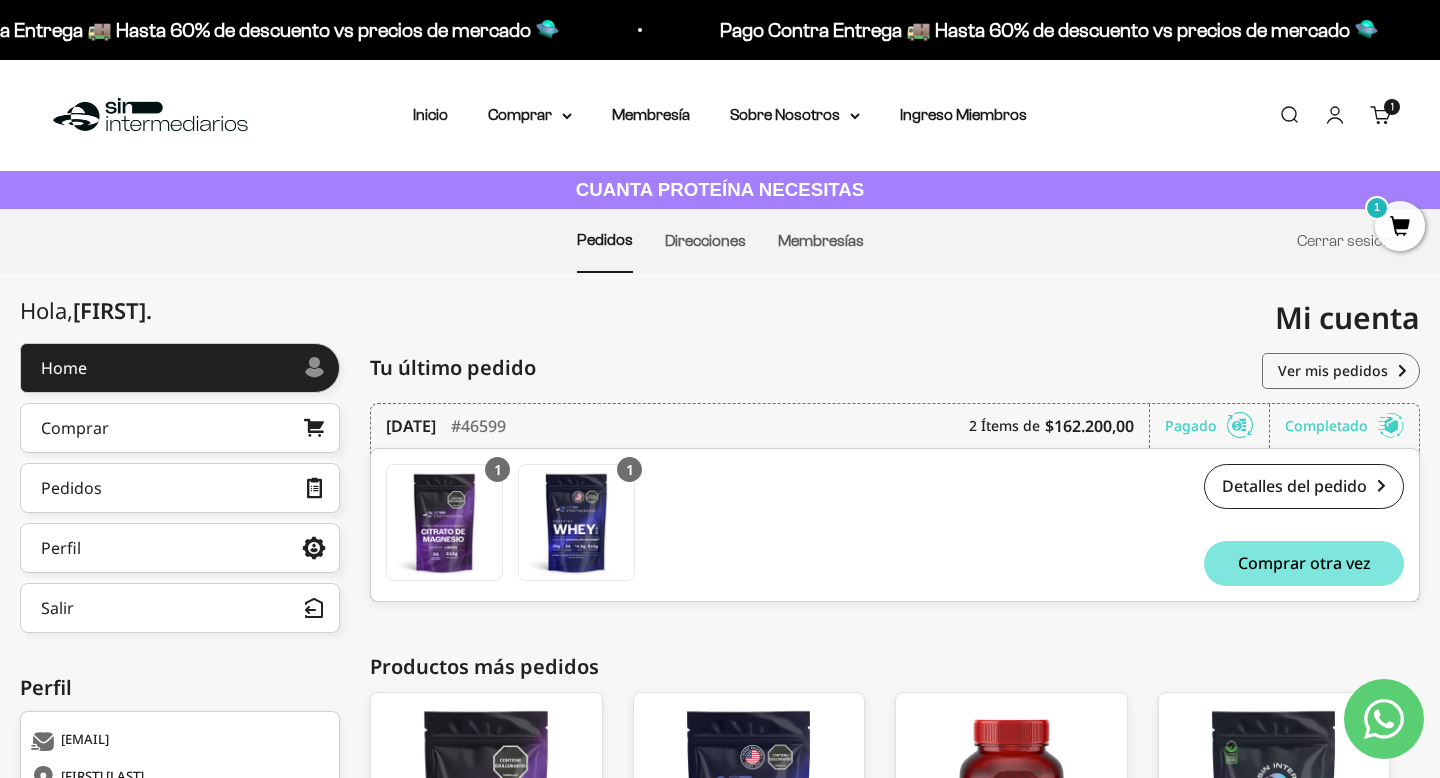 click on "Cuenta" at bounding box center (1335, 115) 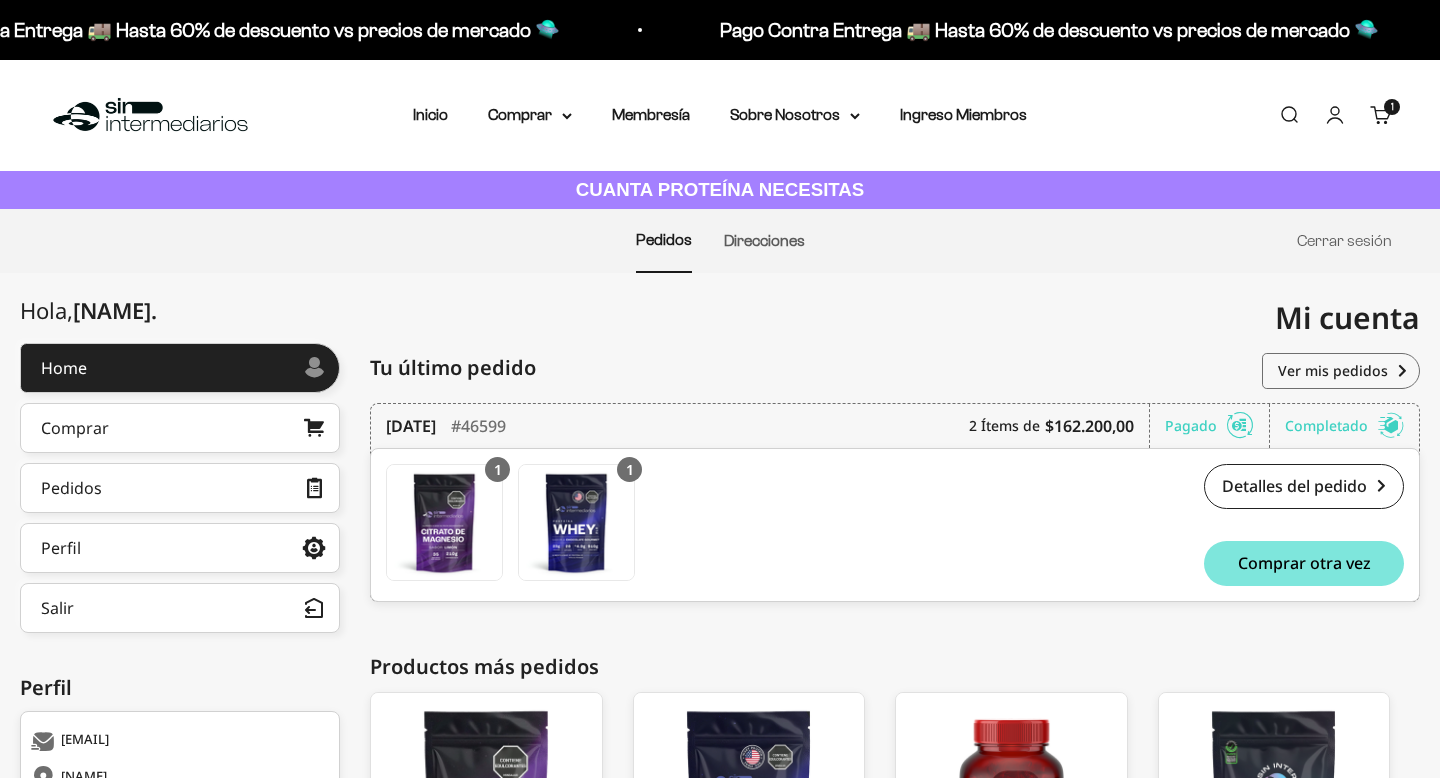 scroll, scrollTop: 65, scrollLeft: 0, axis: vertical 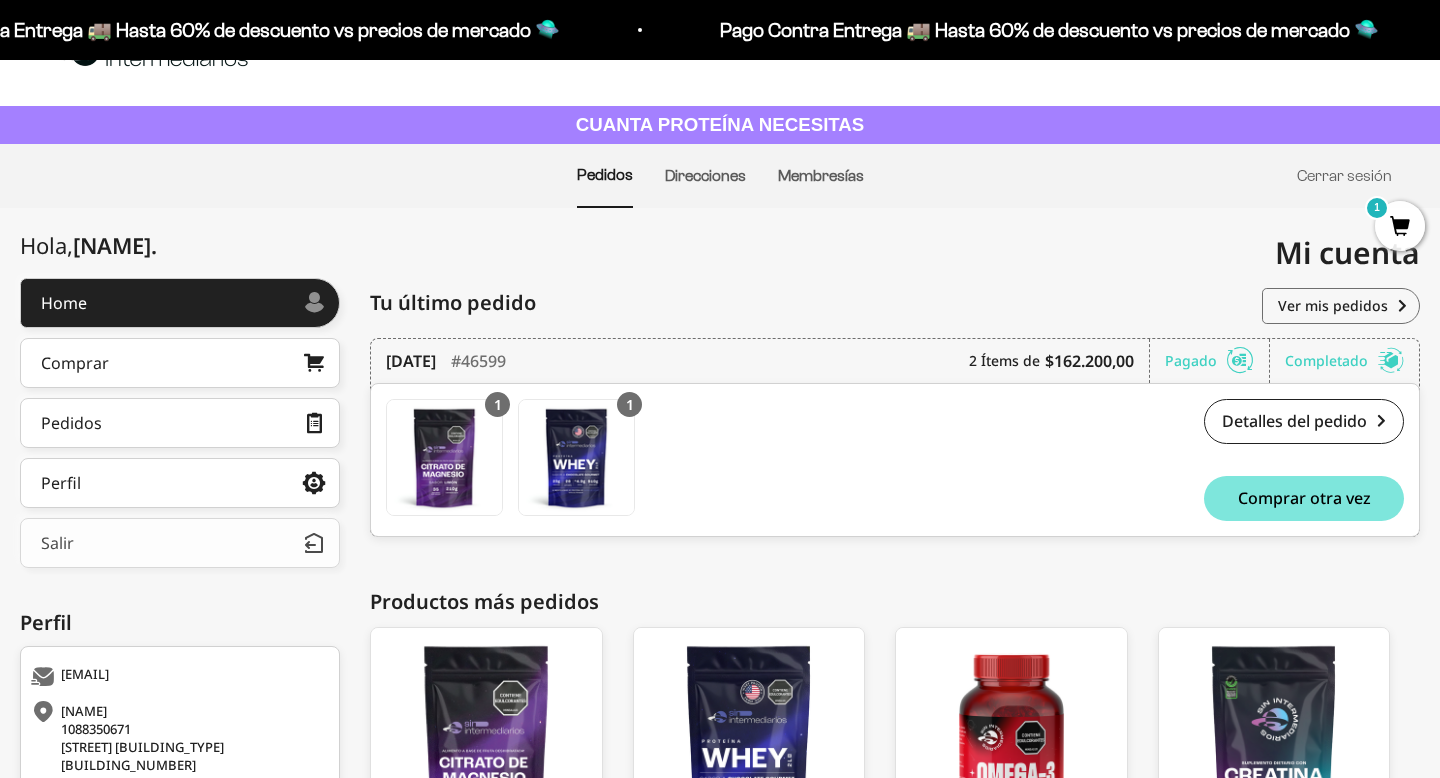 click on "Salir" at bounding box center [180, 543] 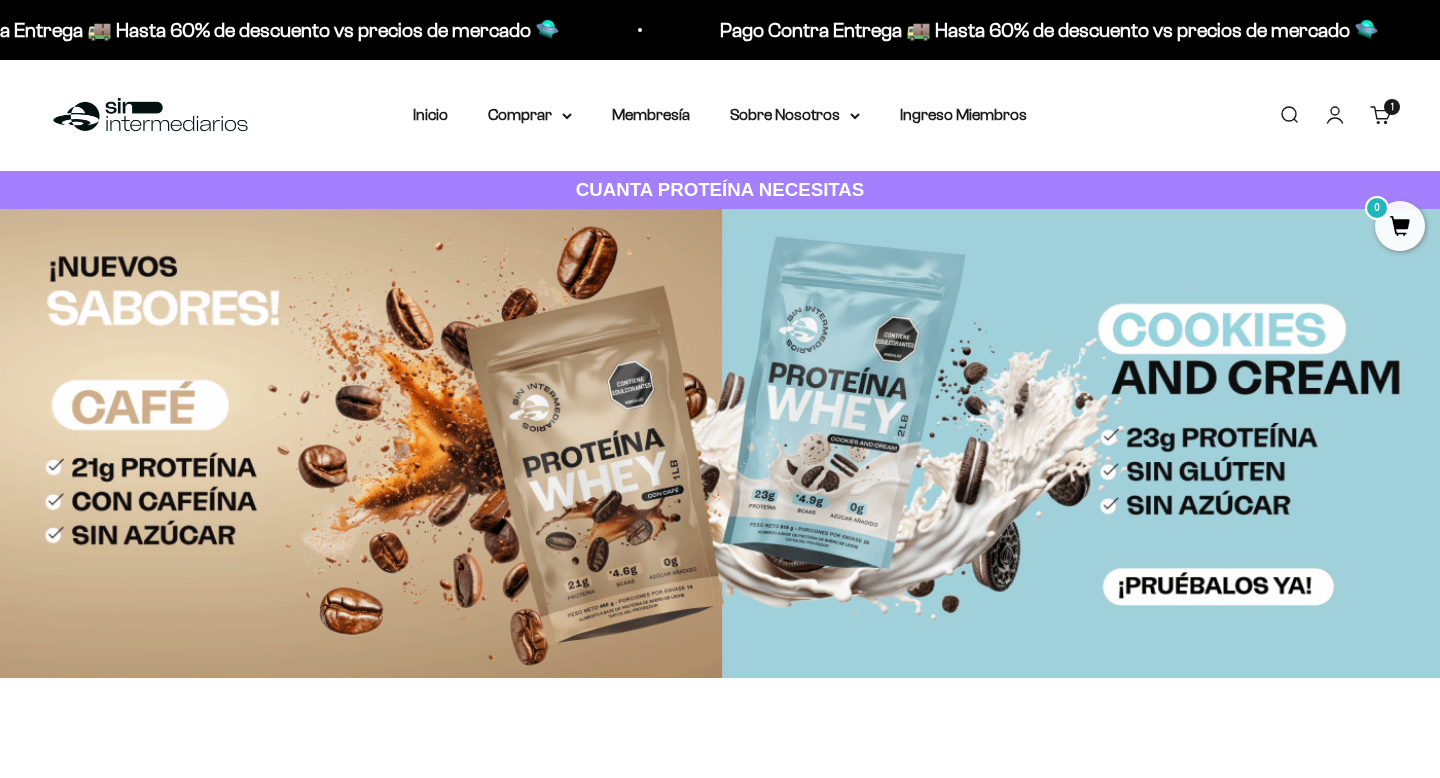 scroll, scrollTop: 0, scrollLeft: 0, axis: both 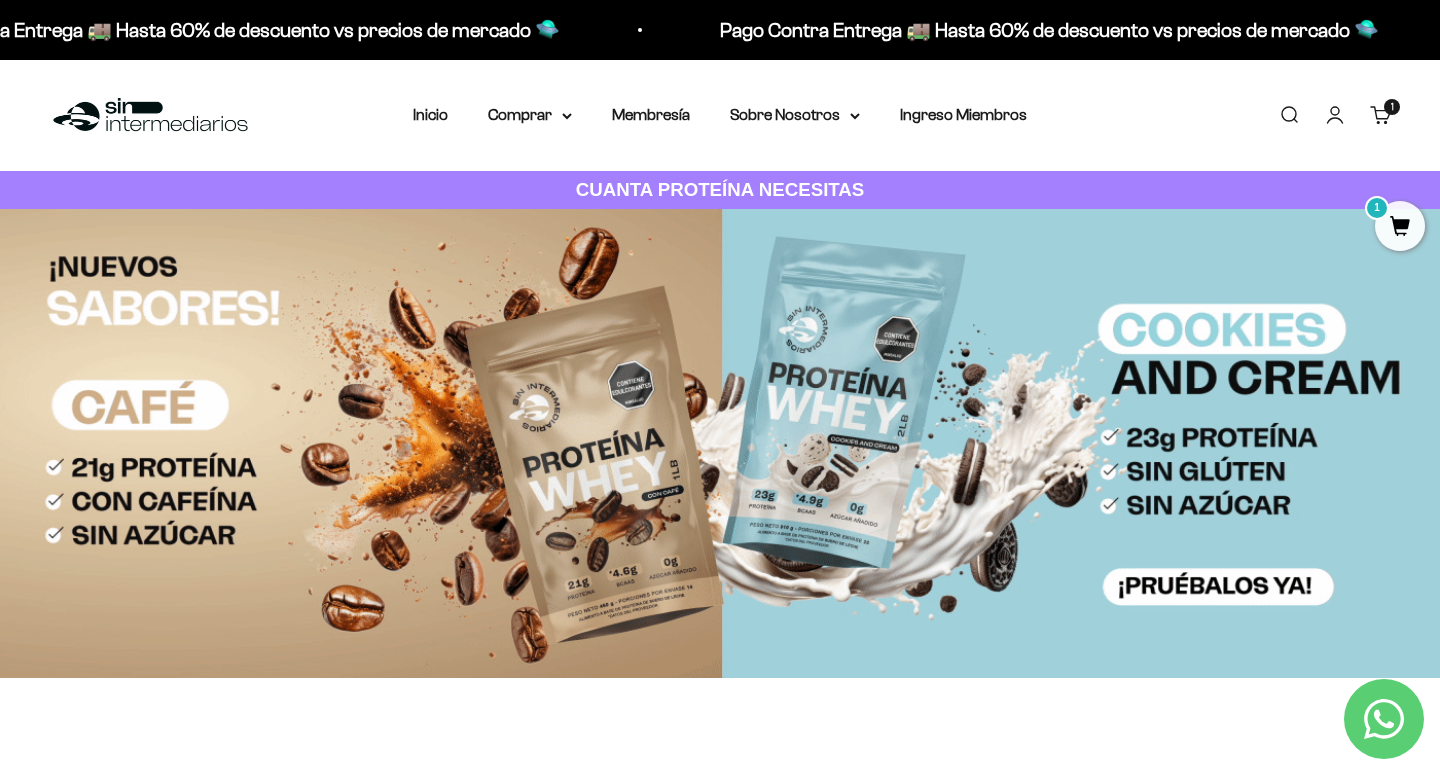 click on "Iniciar sesión" at bounding box center (1335, 115) 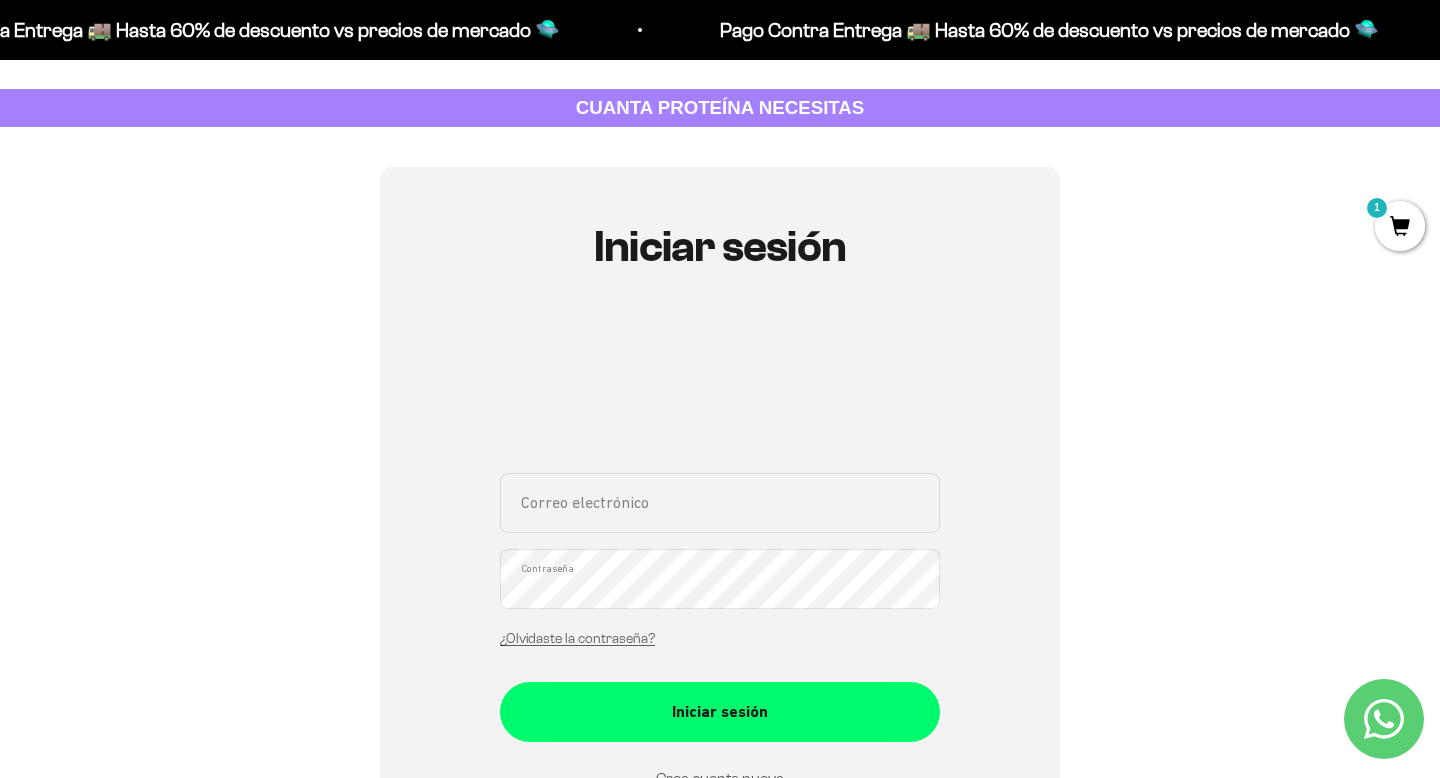 scroll, scrollTop: 207, scrollLeft: 0, axis: vertical 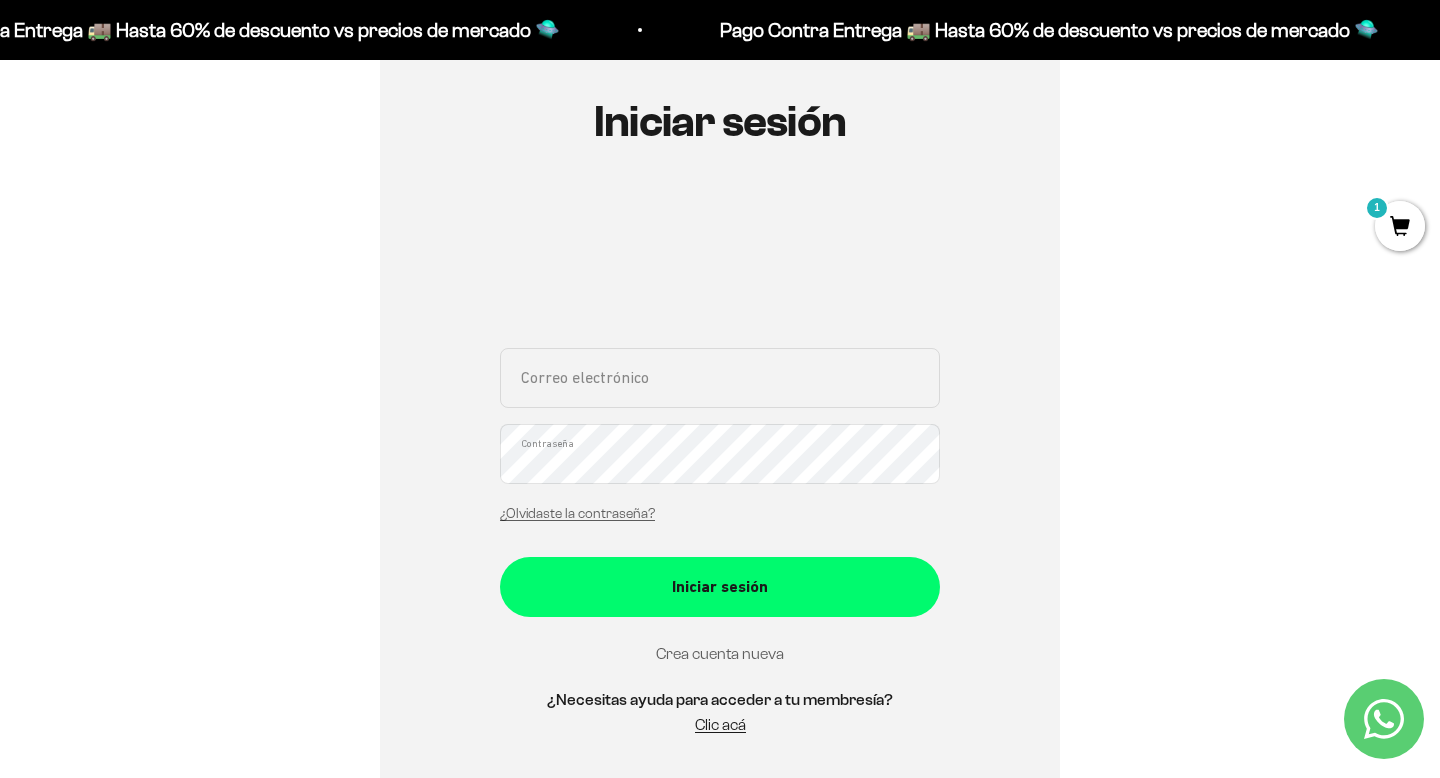 click on "Crea cuenta nueva" at bounding box center (720, 653) 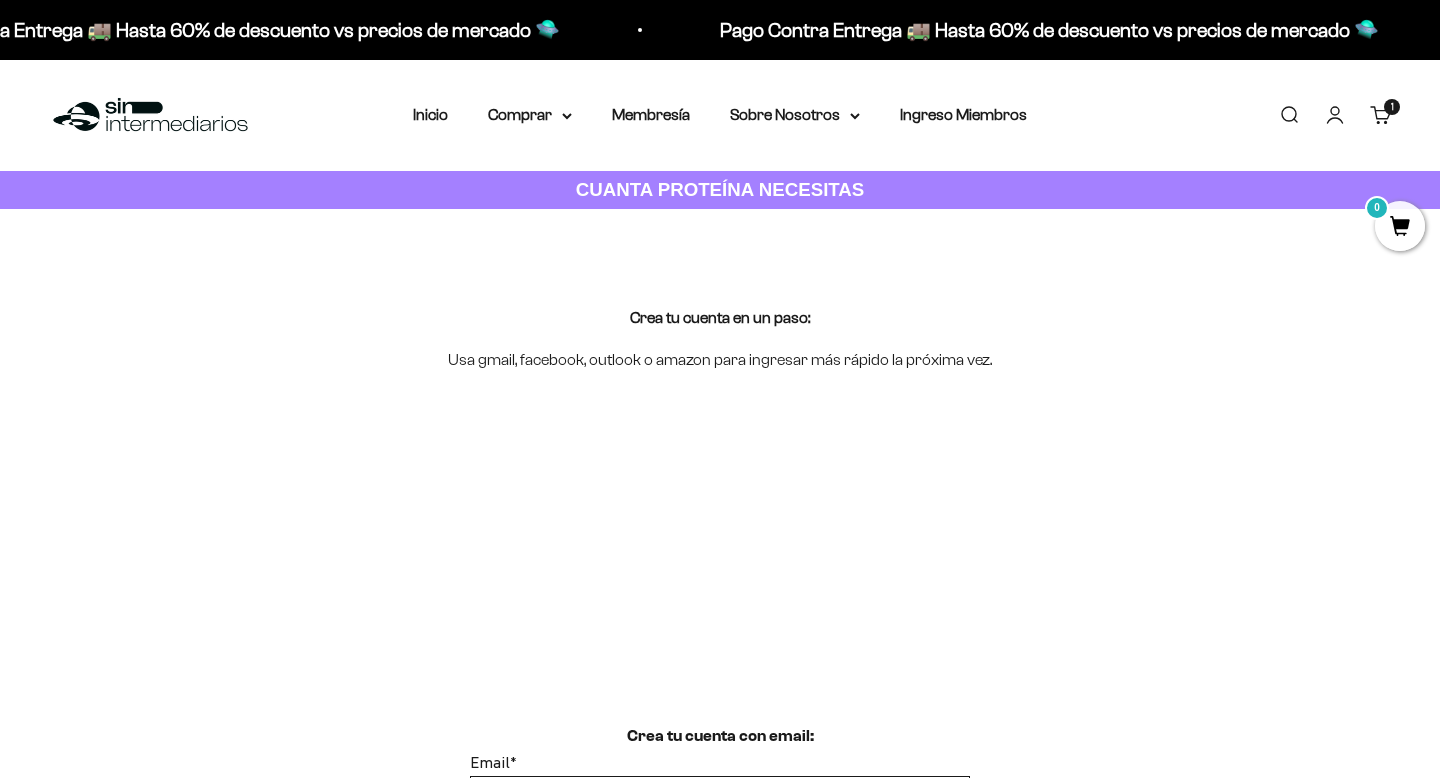 scroll, scrollTop: 0, scrollLeft: 0, axis: both 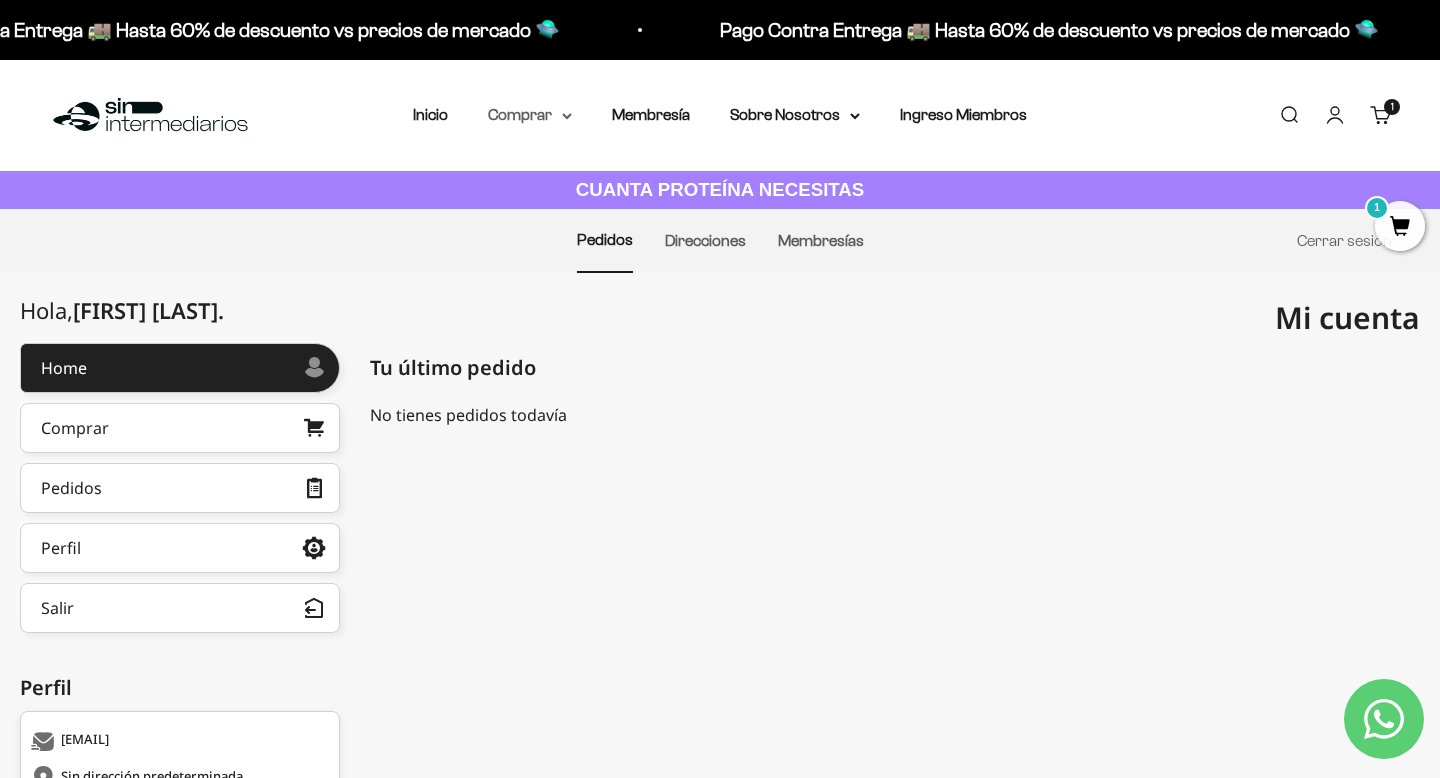 click 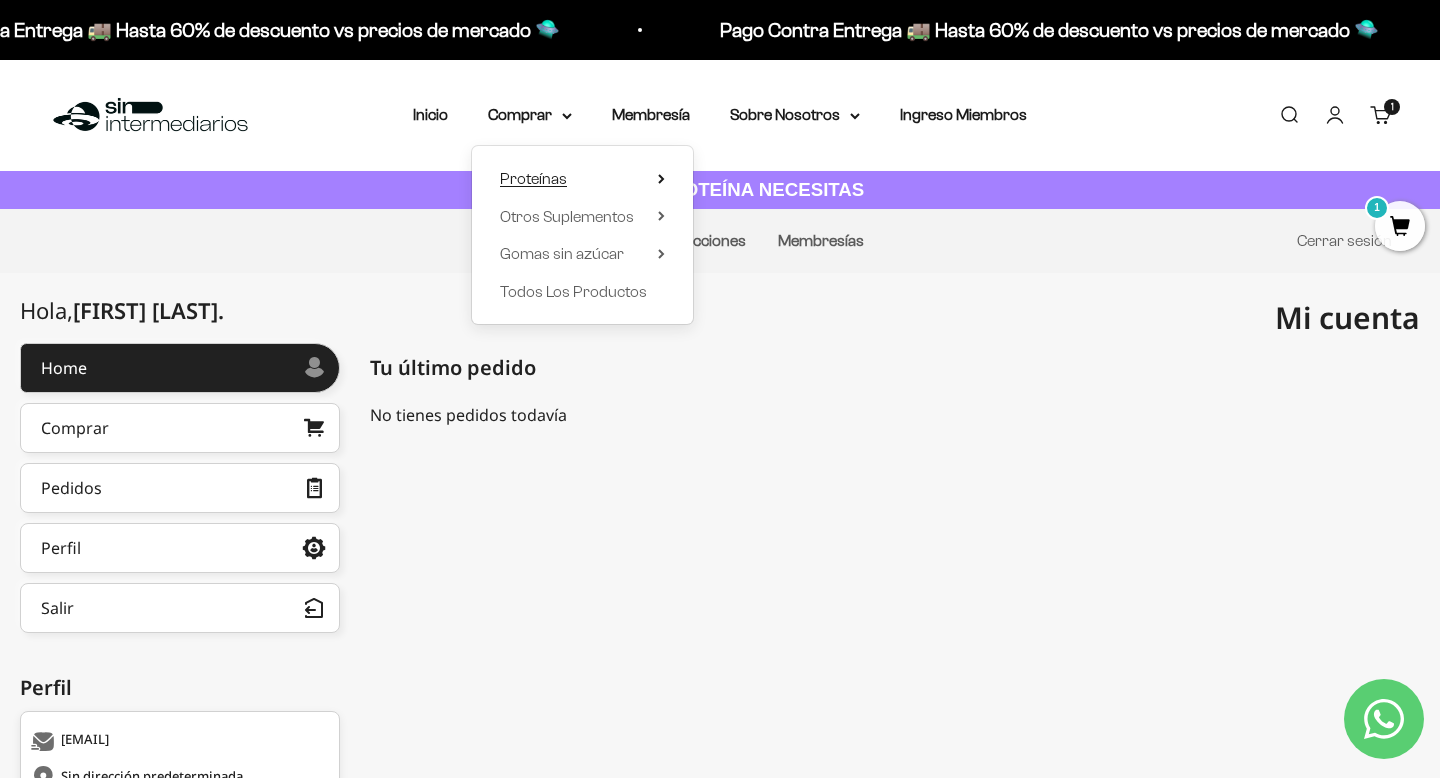 click on "Proteínas" at bounding box center [582, 179] 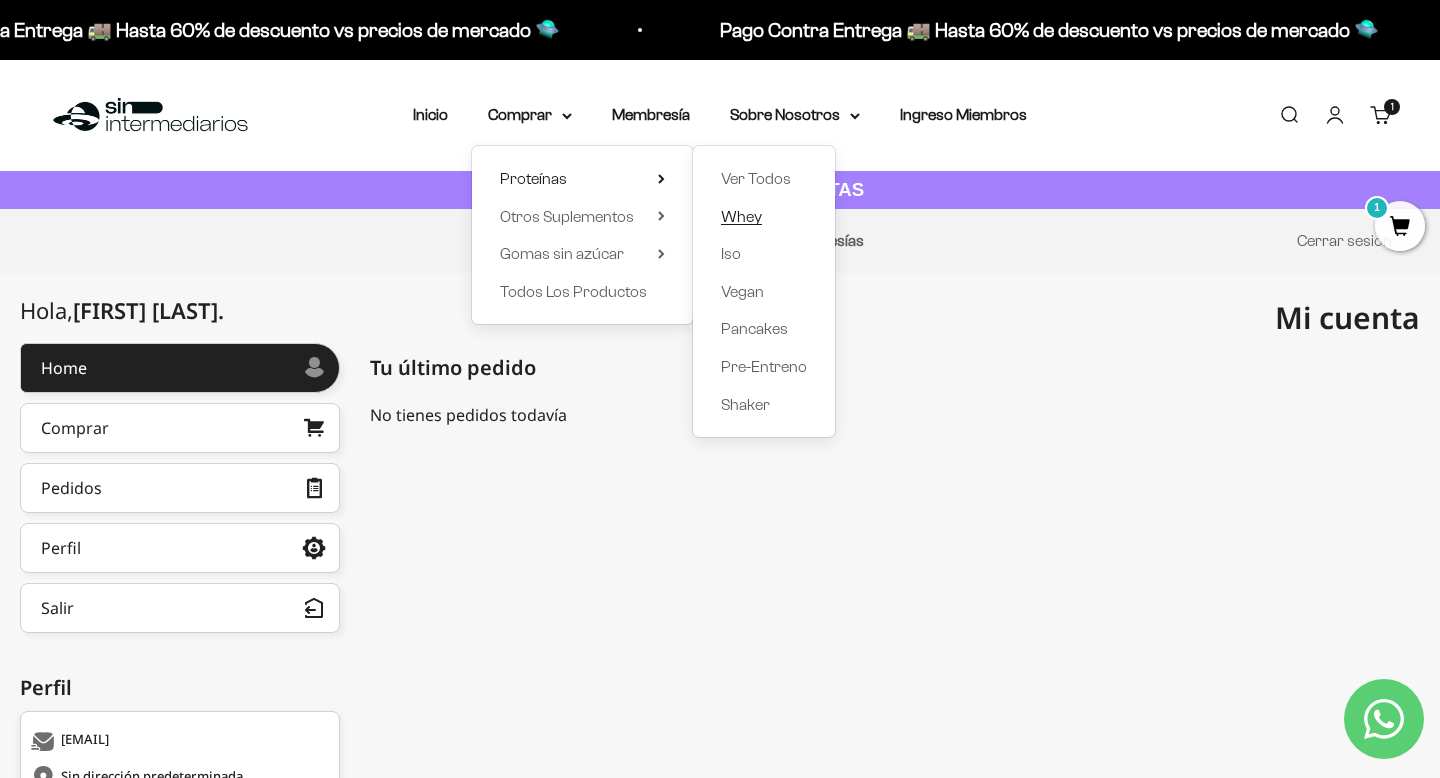 click on "Whey" at bounding box center (741, 216) 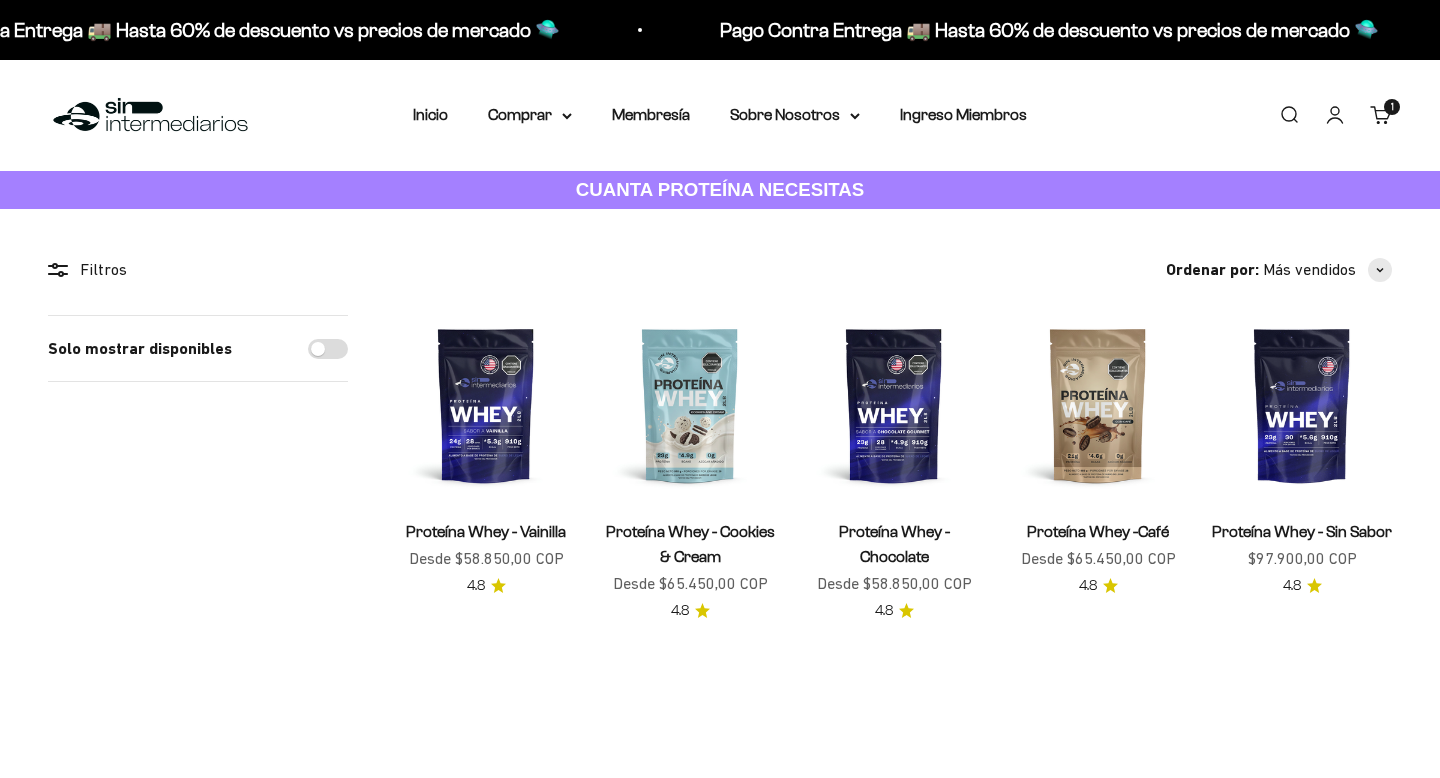 scroll, scrollTop: 0, scrollLeft: 0, axis: both 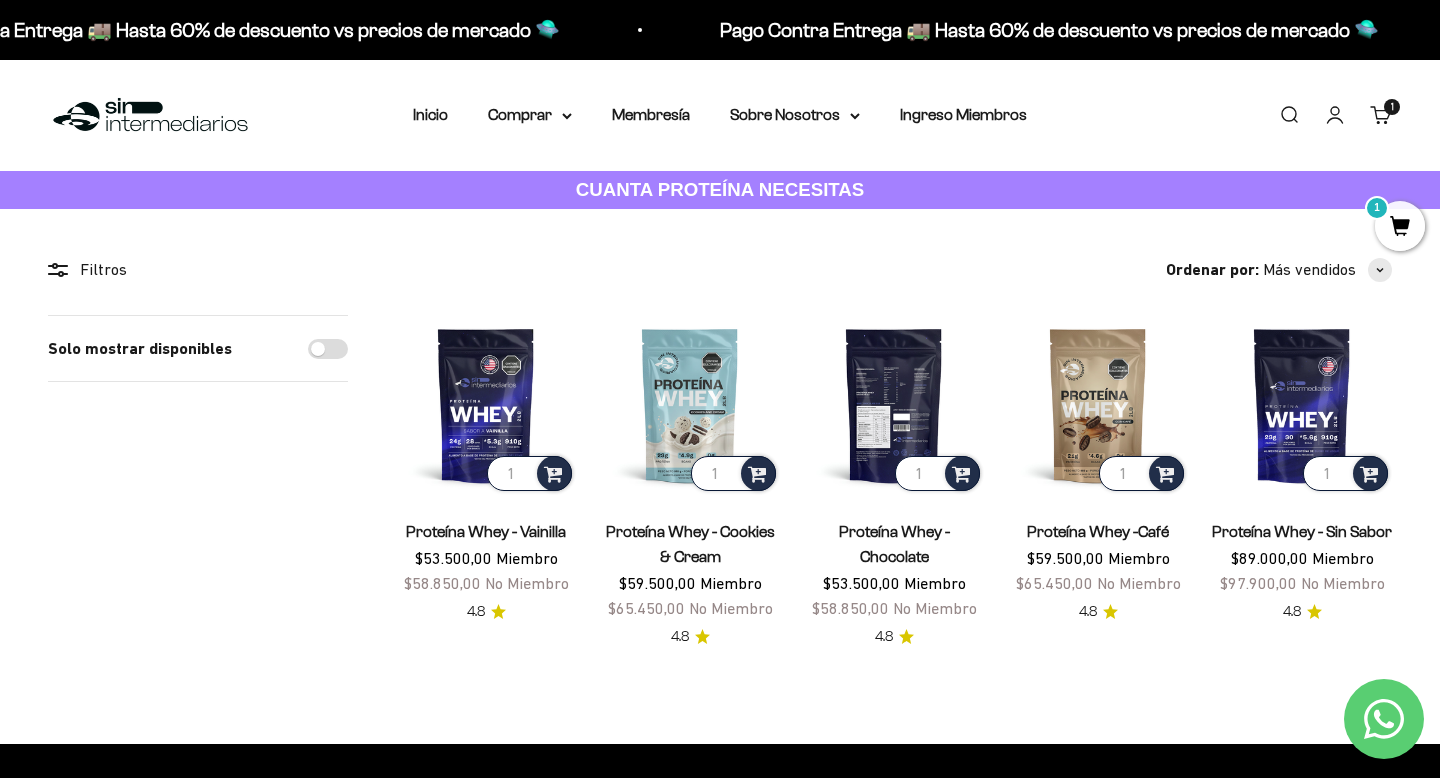 click at bounding box center [894, 405] 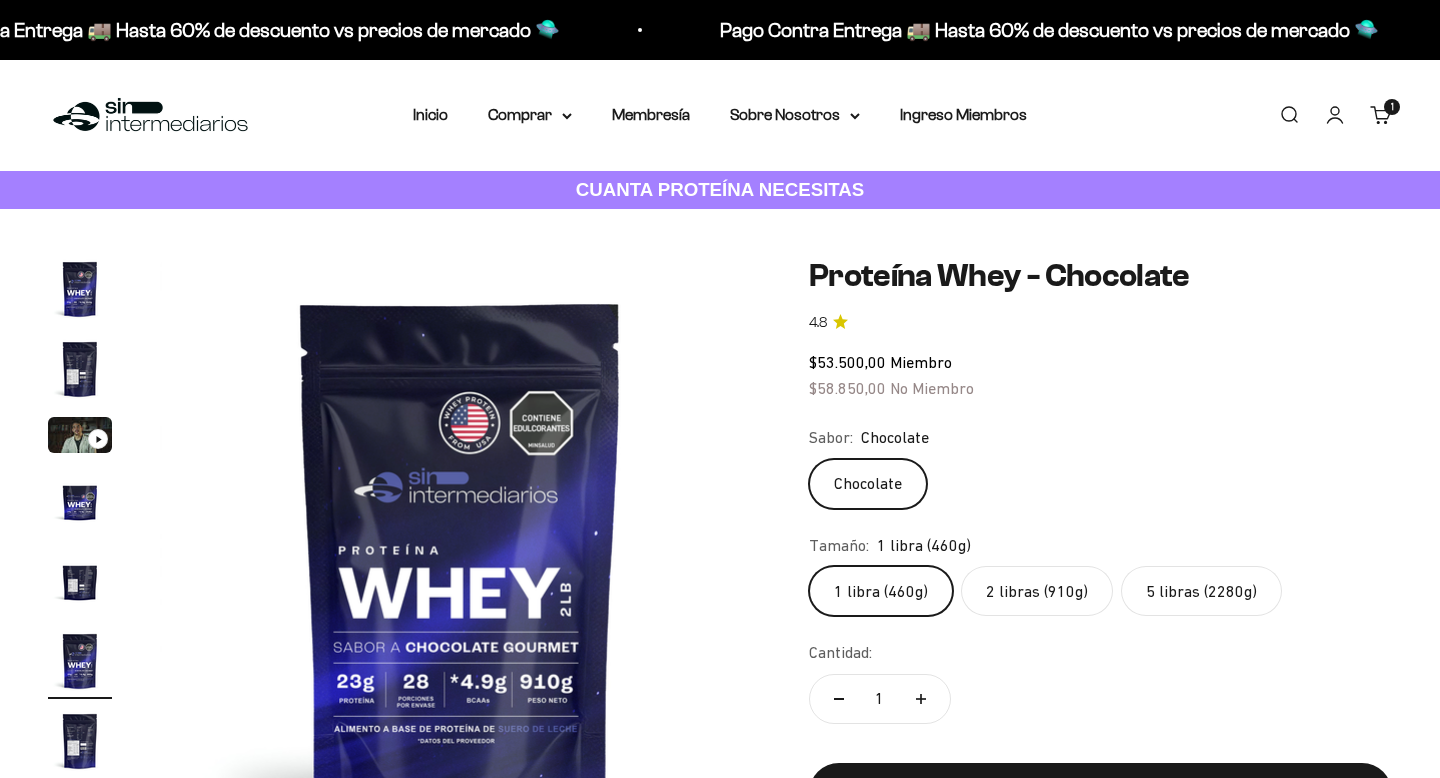 scroll, scrollTop: 0, scrollLeft: 0, axis: both 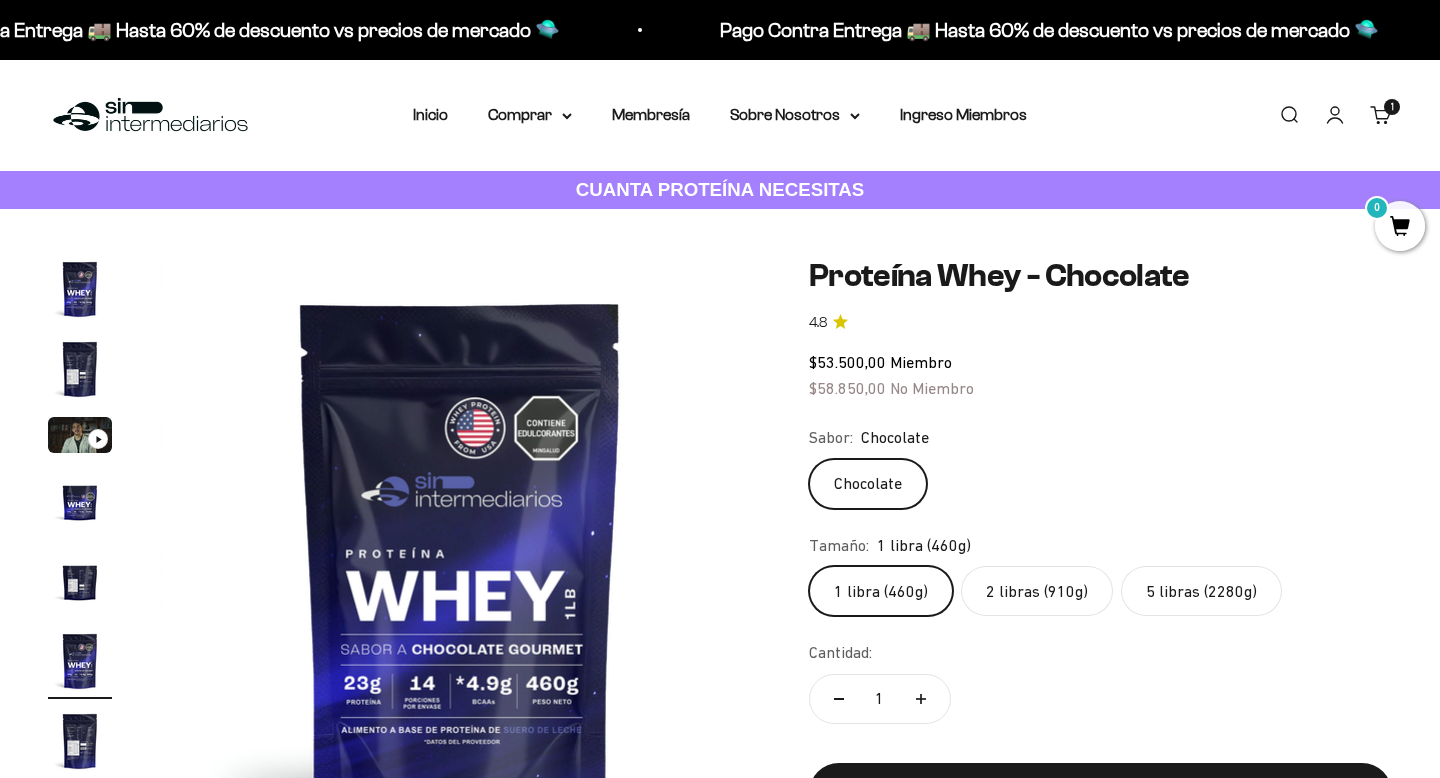 click on "2 libras (910g)" 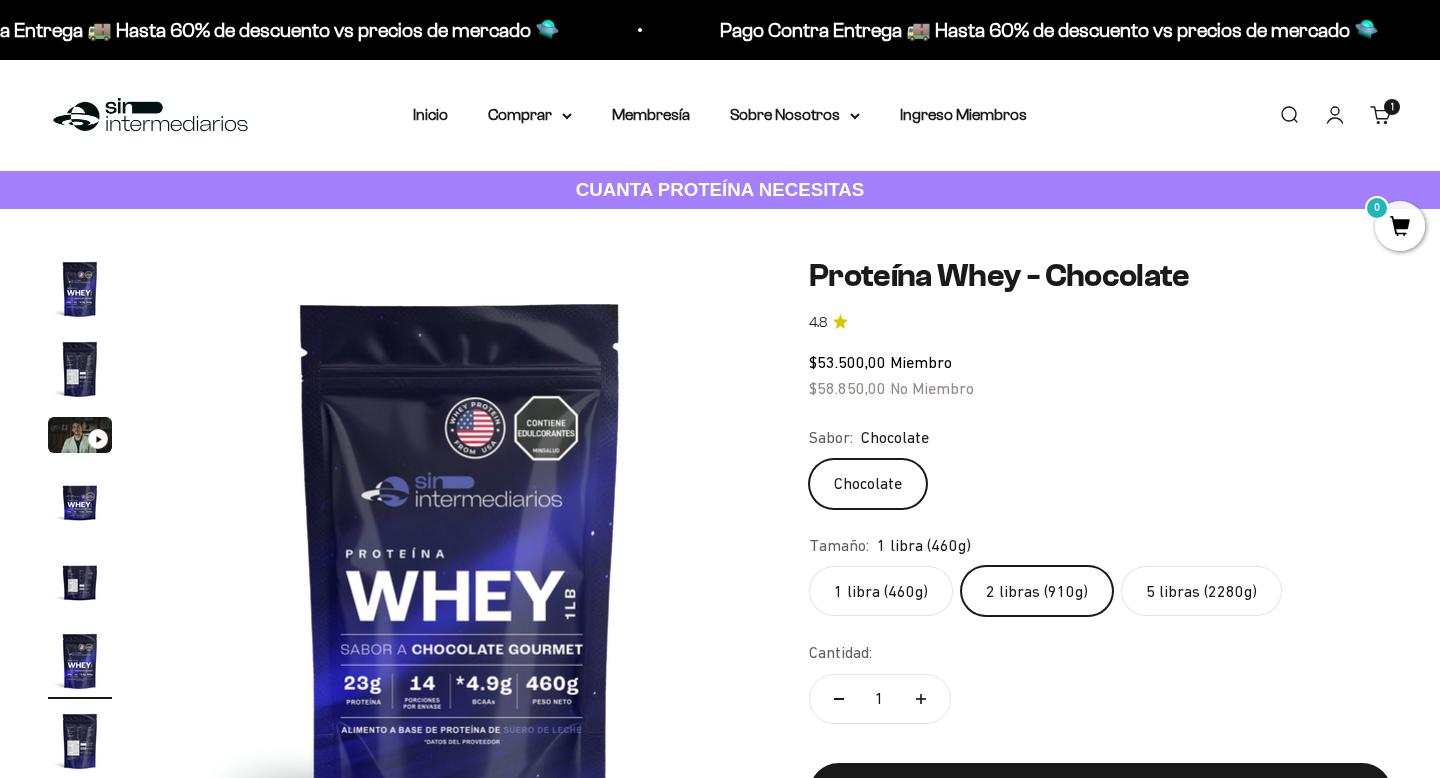 scroll, scrollTop: 0, scrollLeft: 0, axis: both 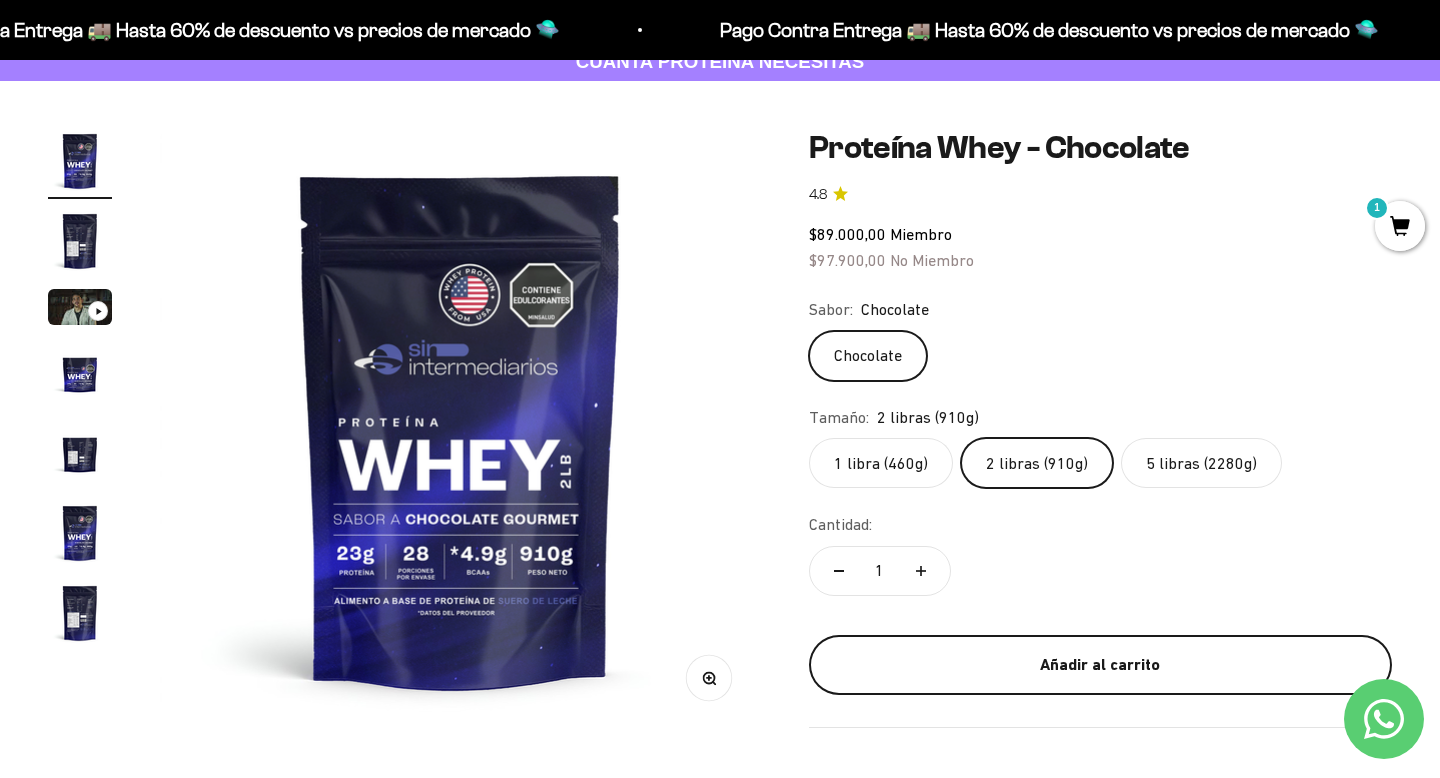 click on "Añadir al carrito" at bounding box center [1100, 665] 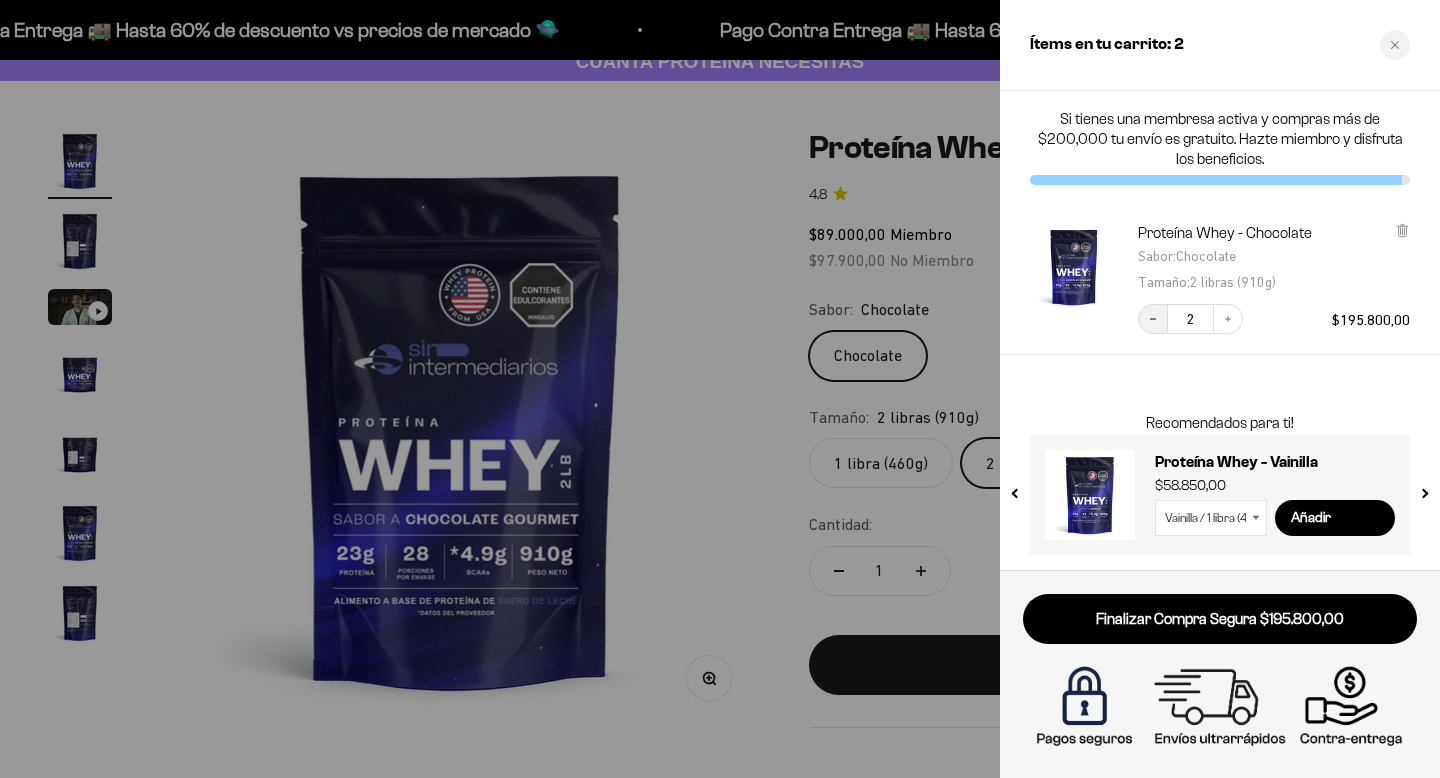click on "Decrease quantity" at bounding box center [1153, 319] 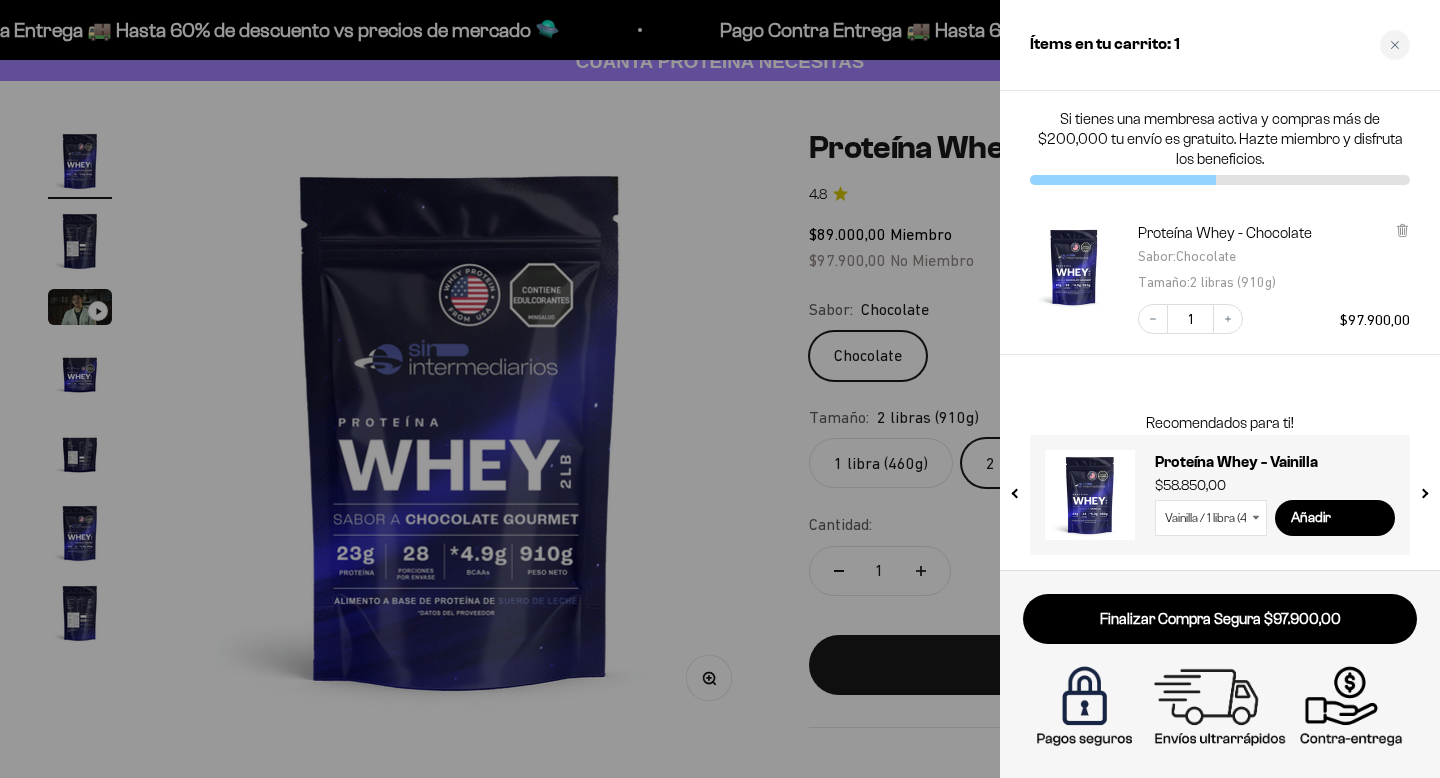 click at bounding box center (720, 389) 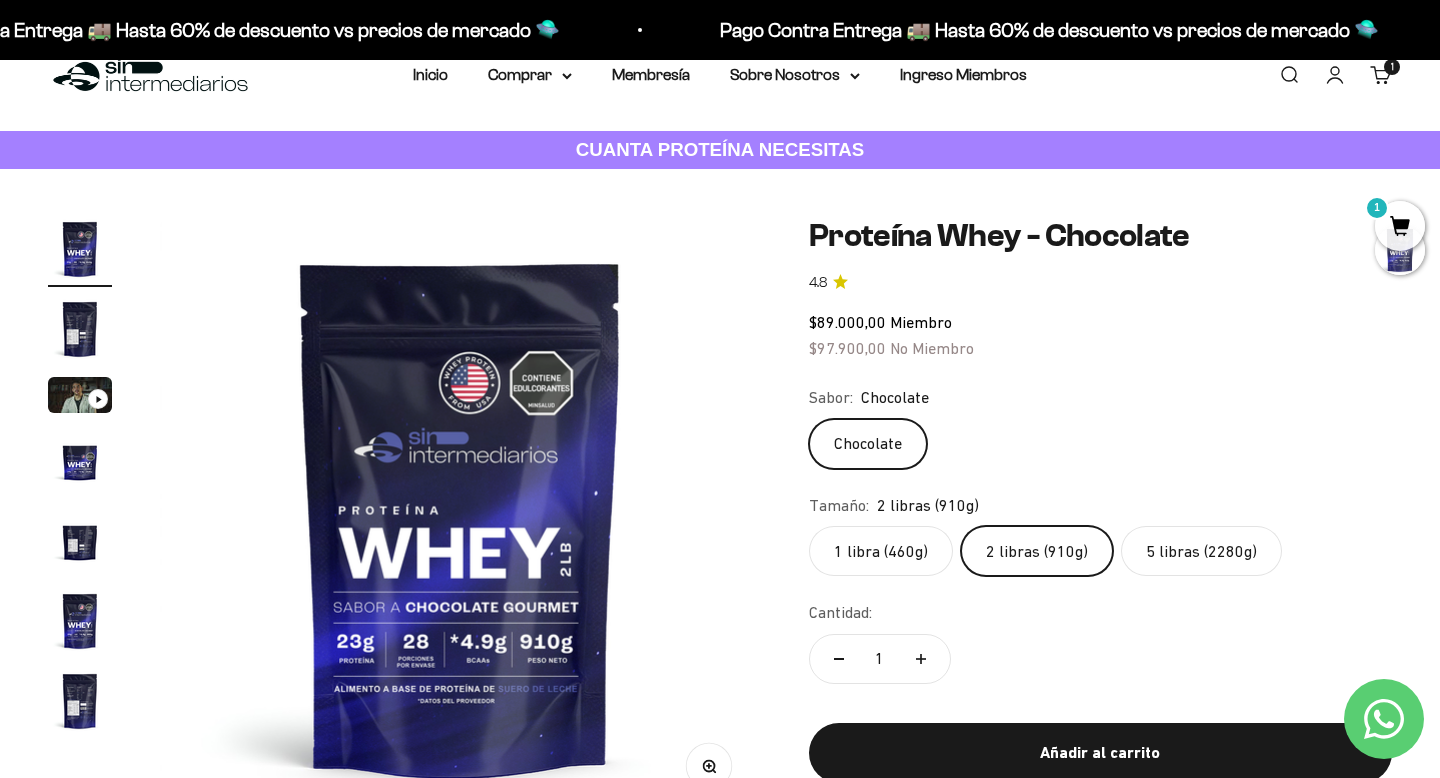 scroll, scrollTop: 0, scrollLeft: 0, axis: both 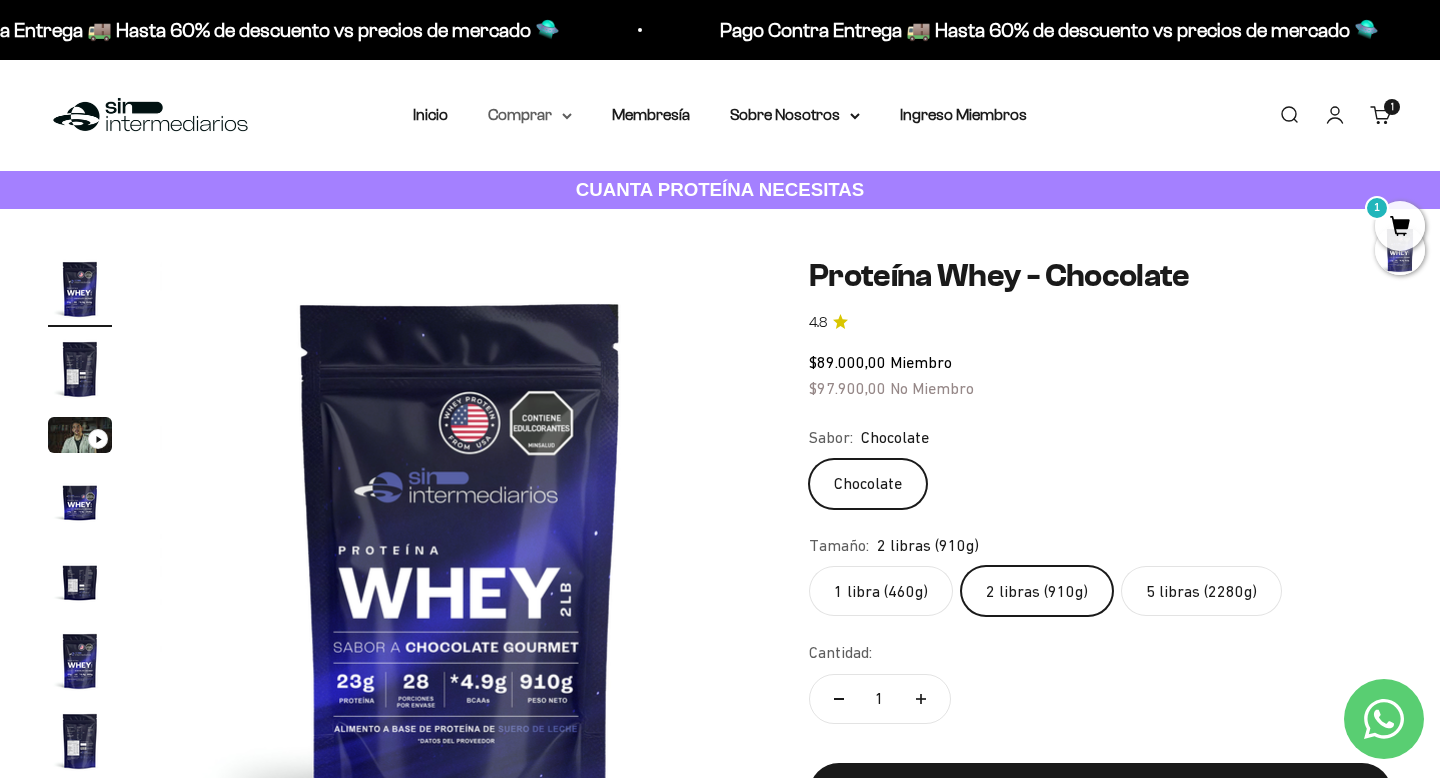 click on "Comprar" at bounding box center (530, 115) 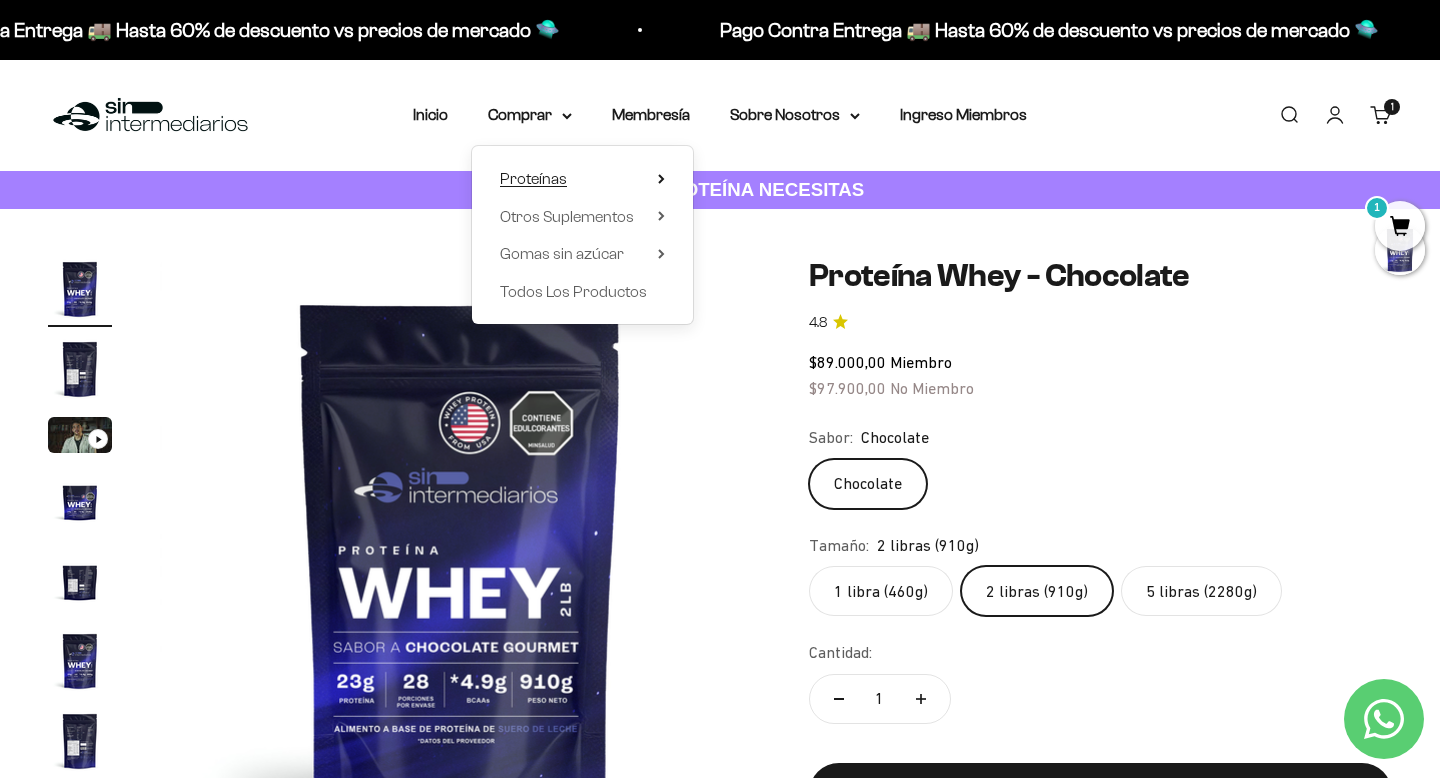 click 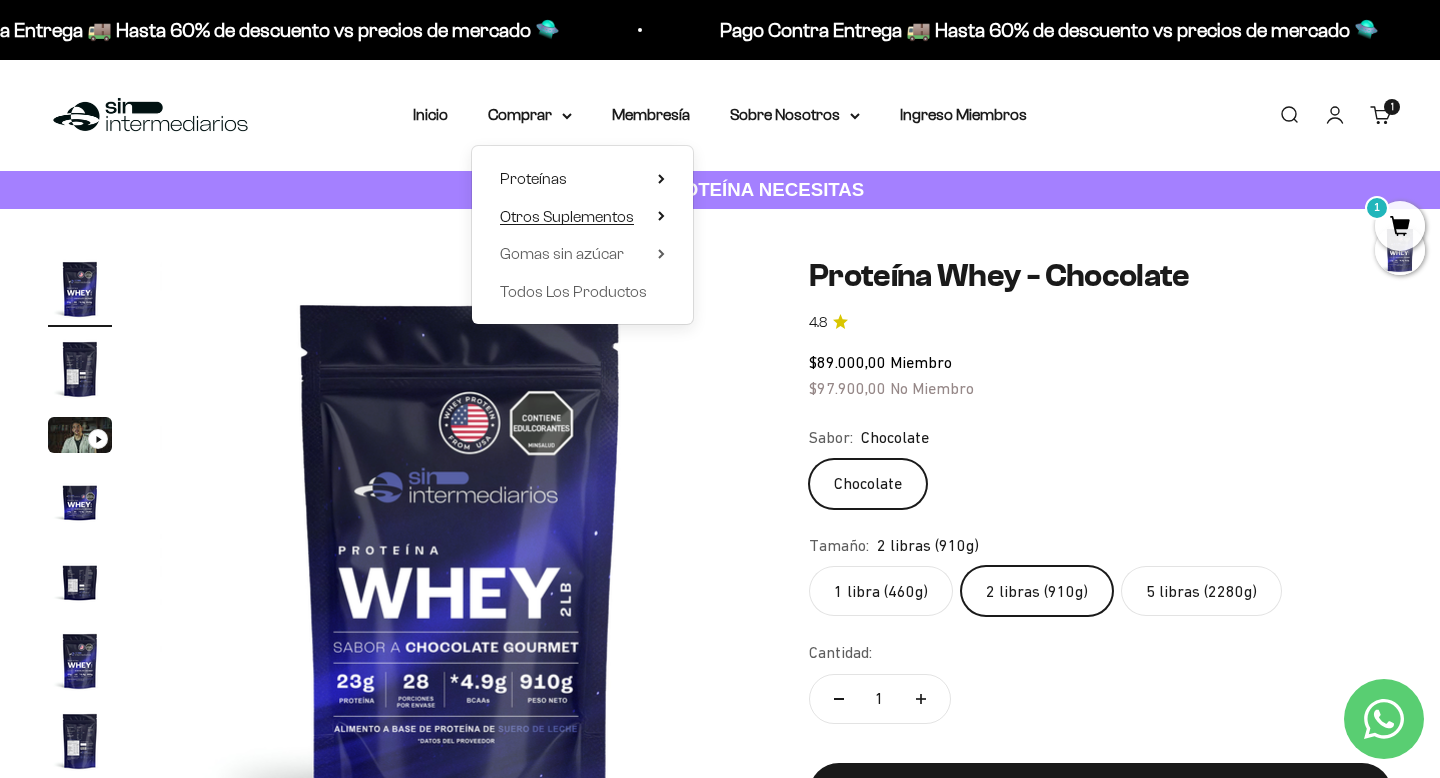 click 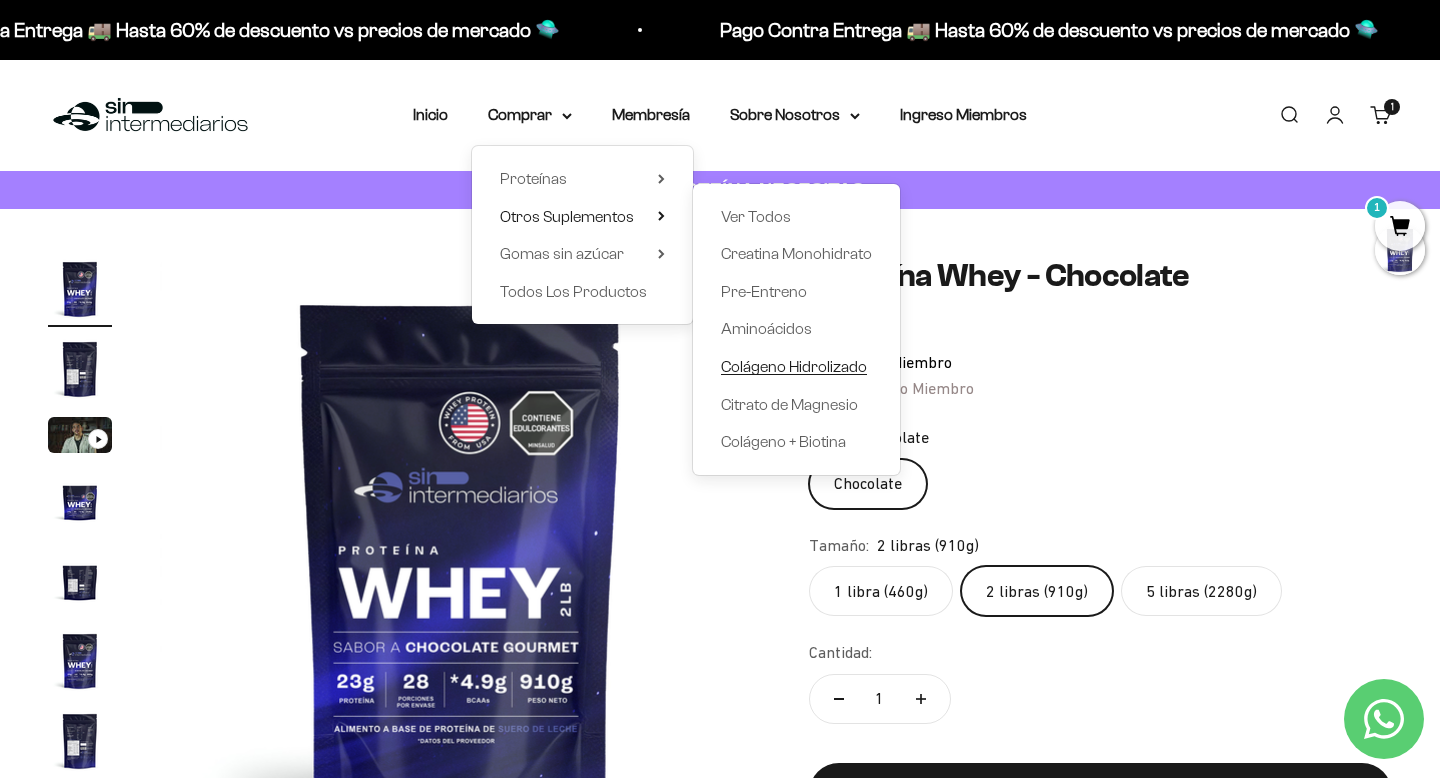 click on "Colágeno Hidrolizado" at bounding box center (794, 366) 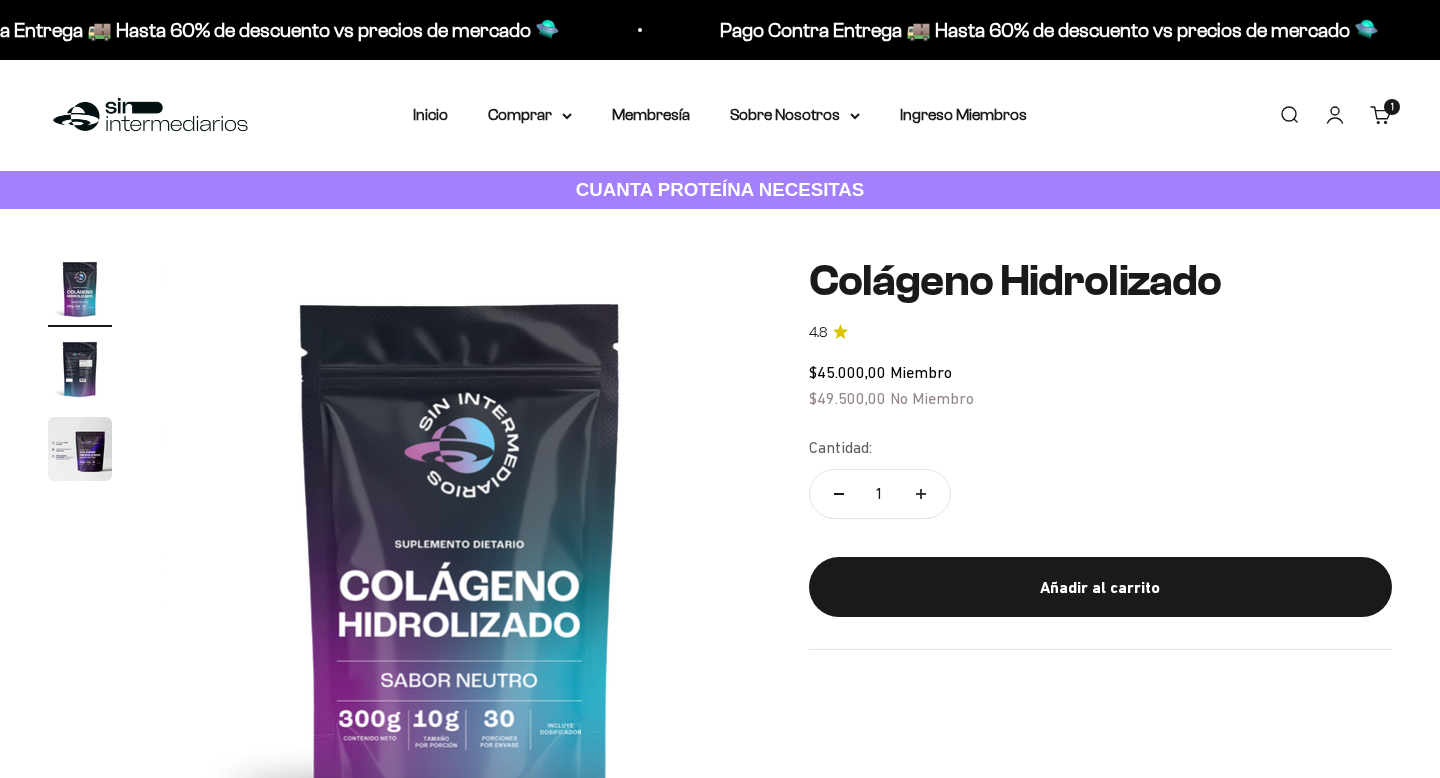scroll, scrollTop: 0, scrollLeft: 0, axis: both 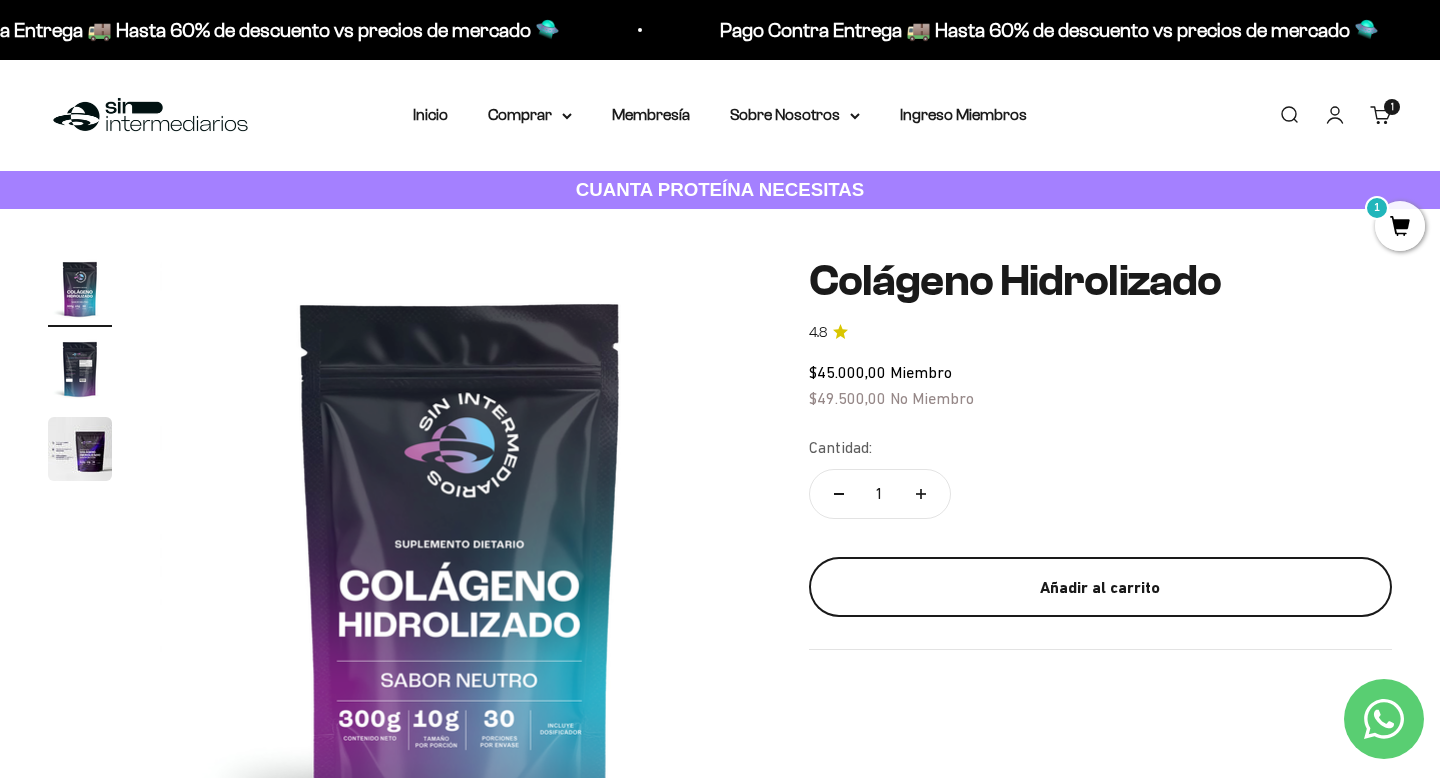 click on "Añadir al carrito" at bounding box center (1100, 587) 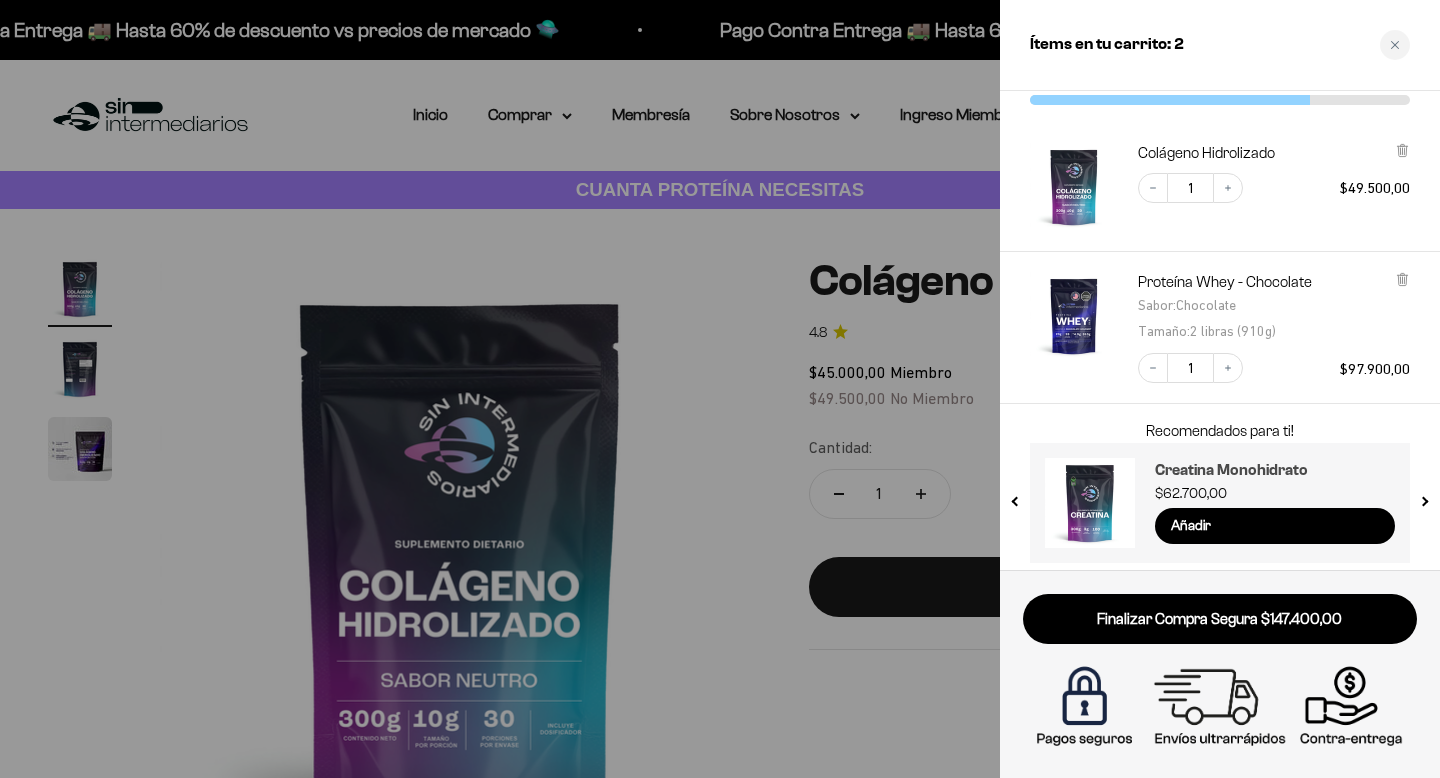 scroll, scrollTop: 88, scrollLeft: 0, axis: vertical 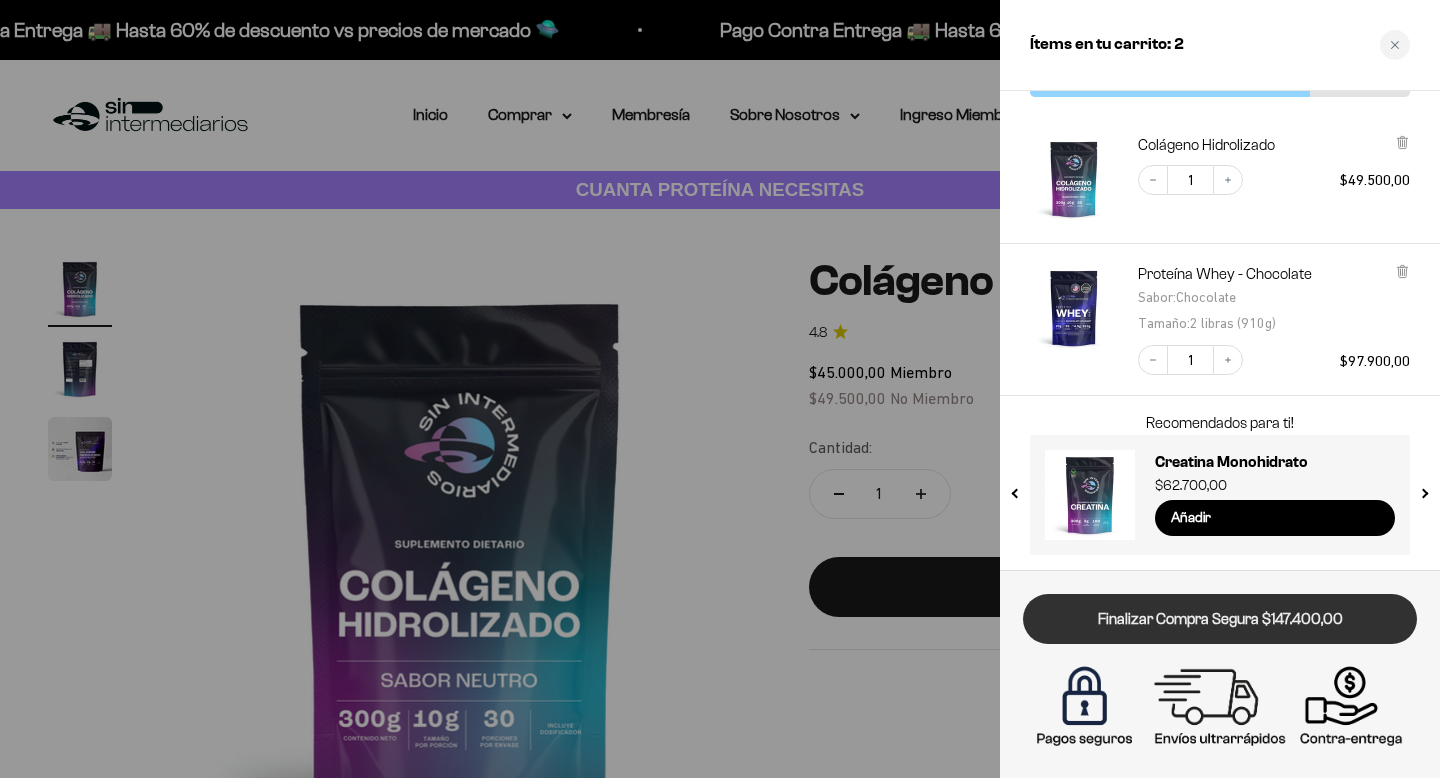 click on "Finalizar Compra Segura $147.400,00" at bounding box center (1220, 619) 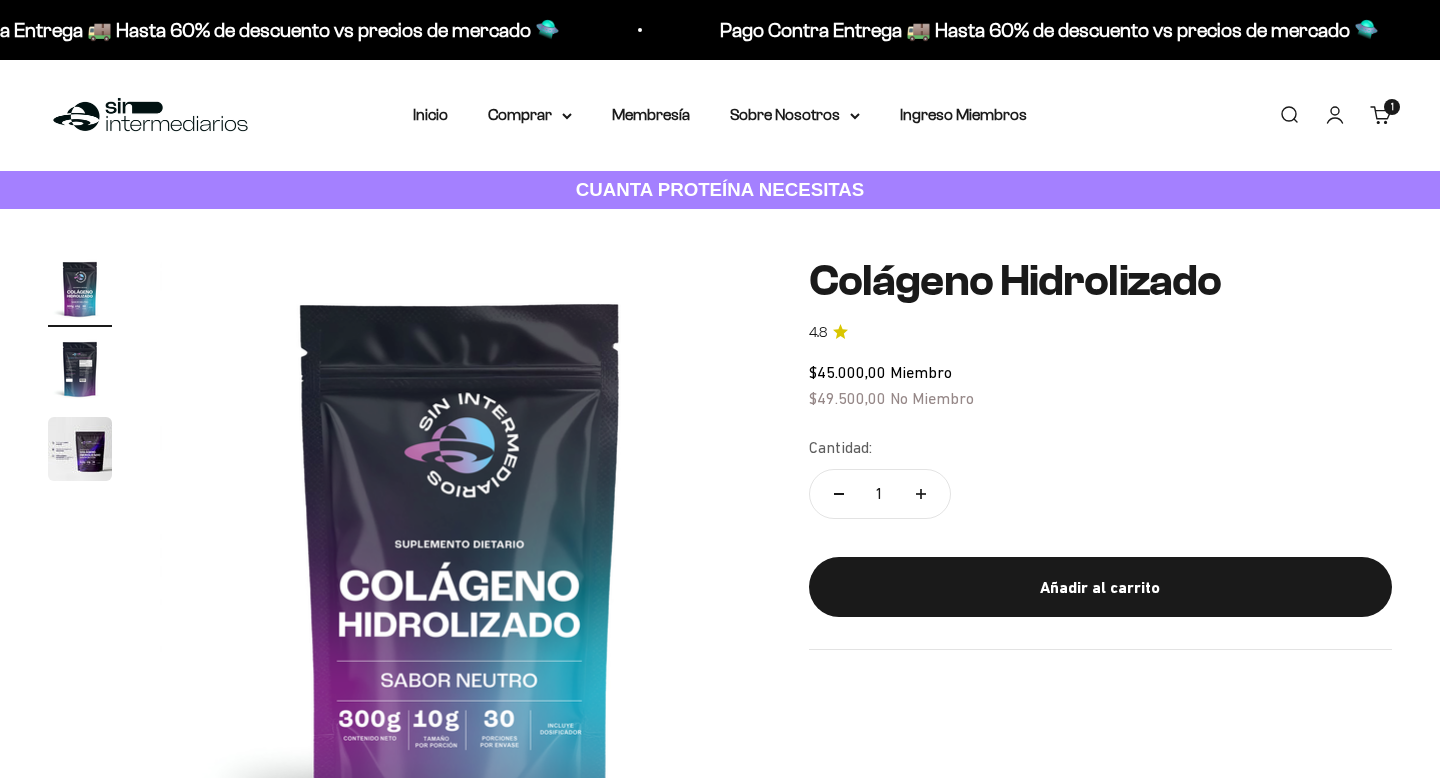scroll, scrollTop: 0, scrollLeft: 0, axis: both 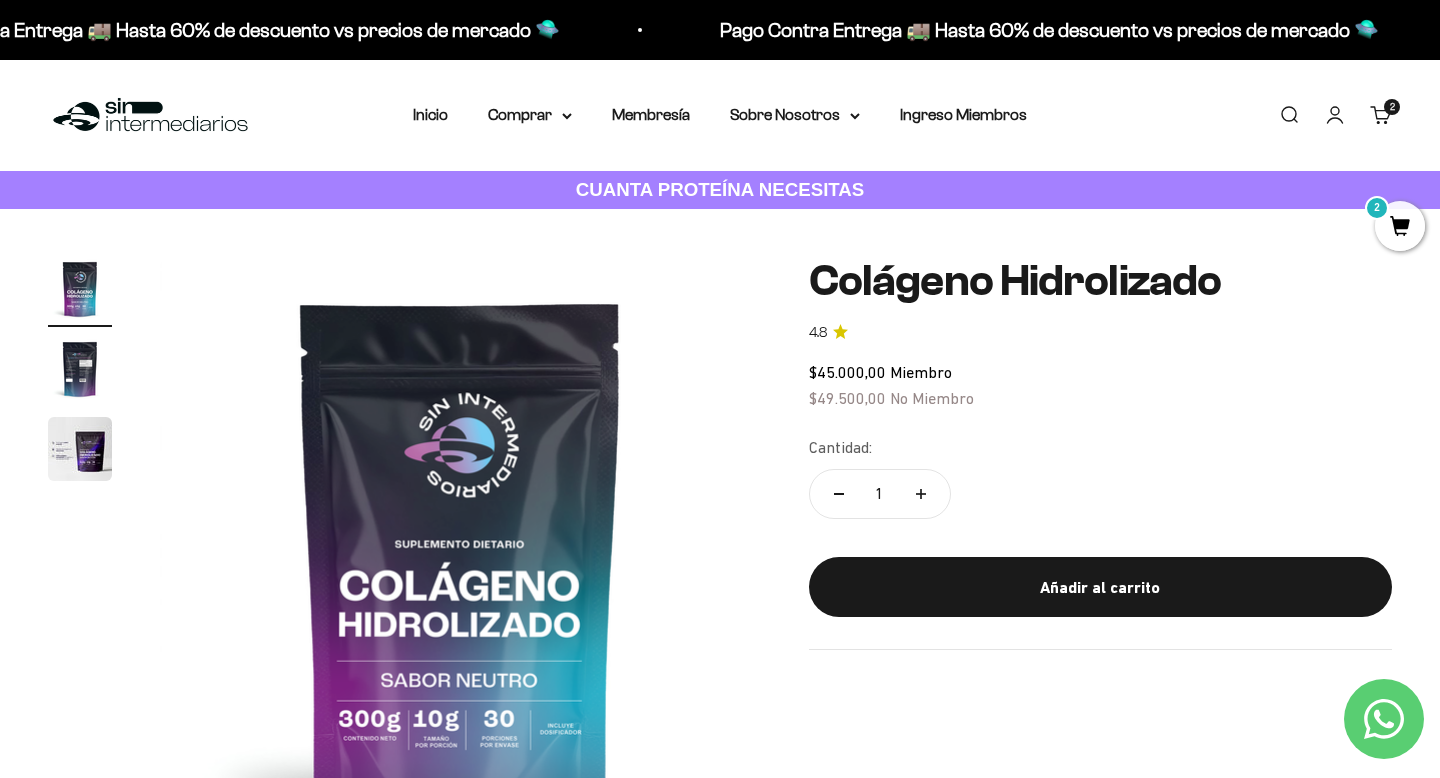 click on "Carrito
2" at bounding box center (1381, 115) 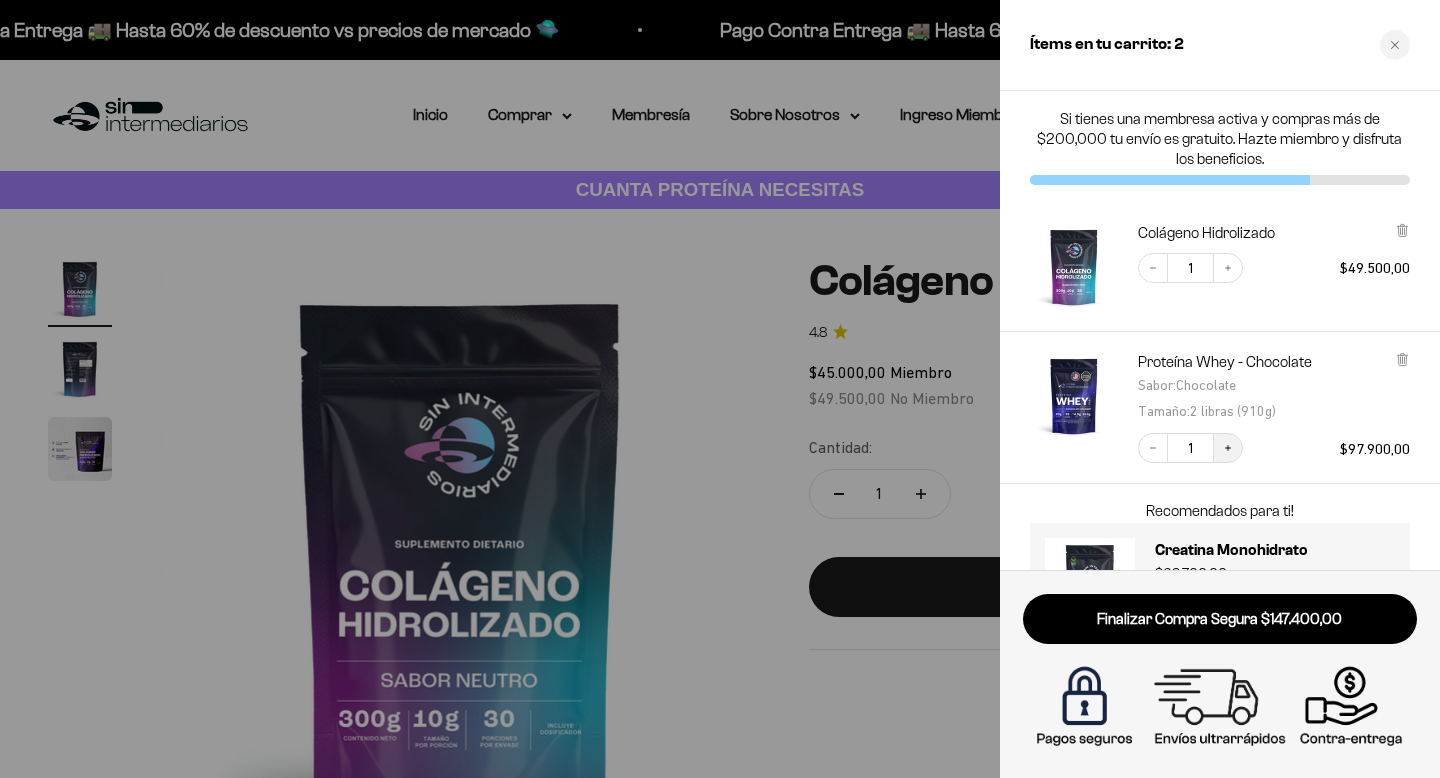 scroll, scrollTop: 88, scrollLeft: 0, axis: vertical 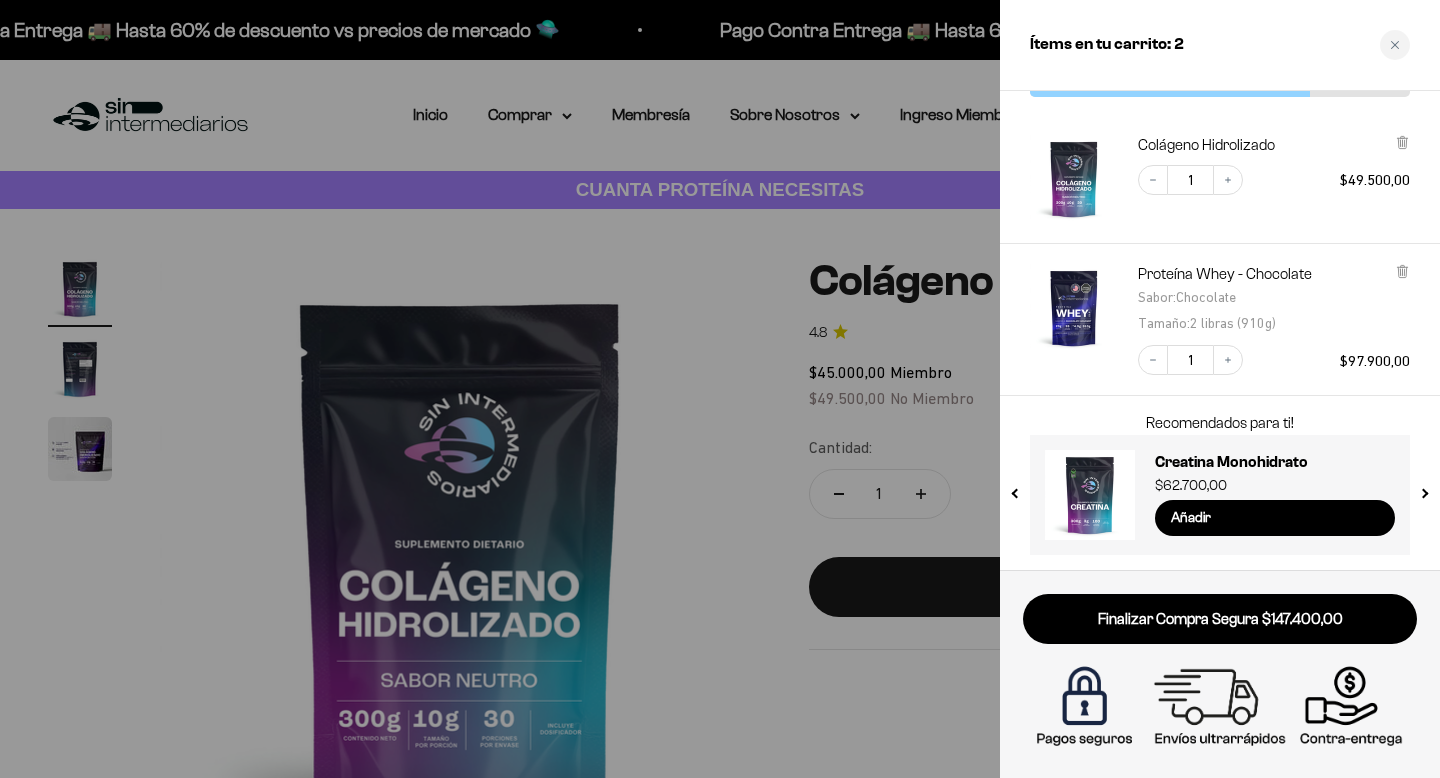 click at bounding box center [720, 389] 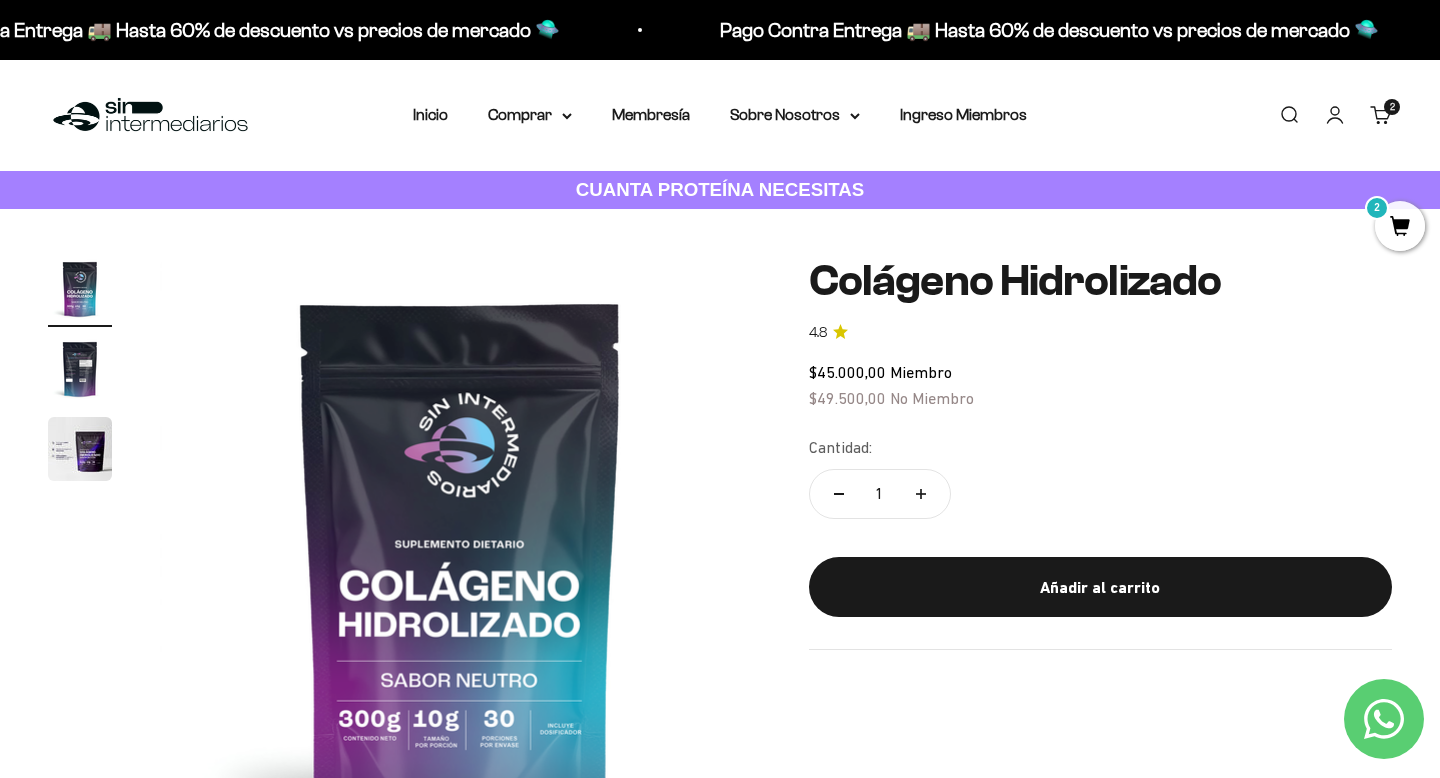 click on "Cuenta" at bounding box center [1335, 115] 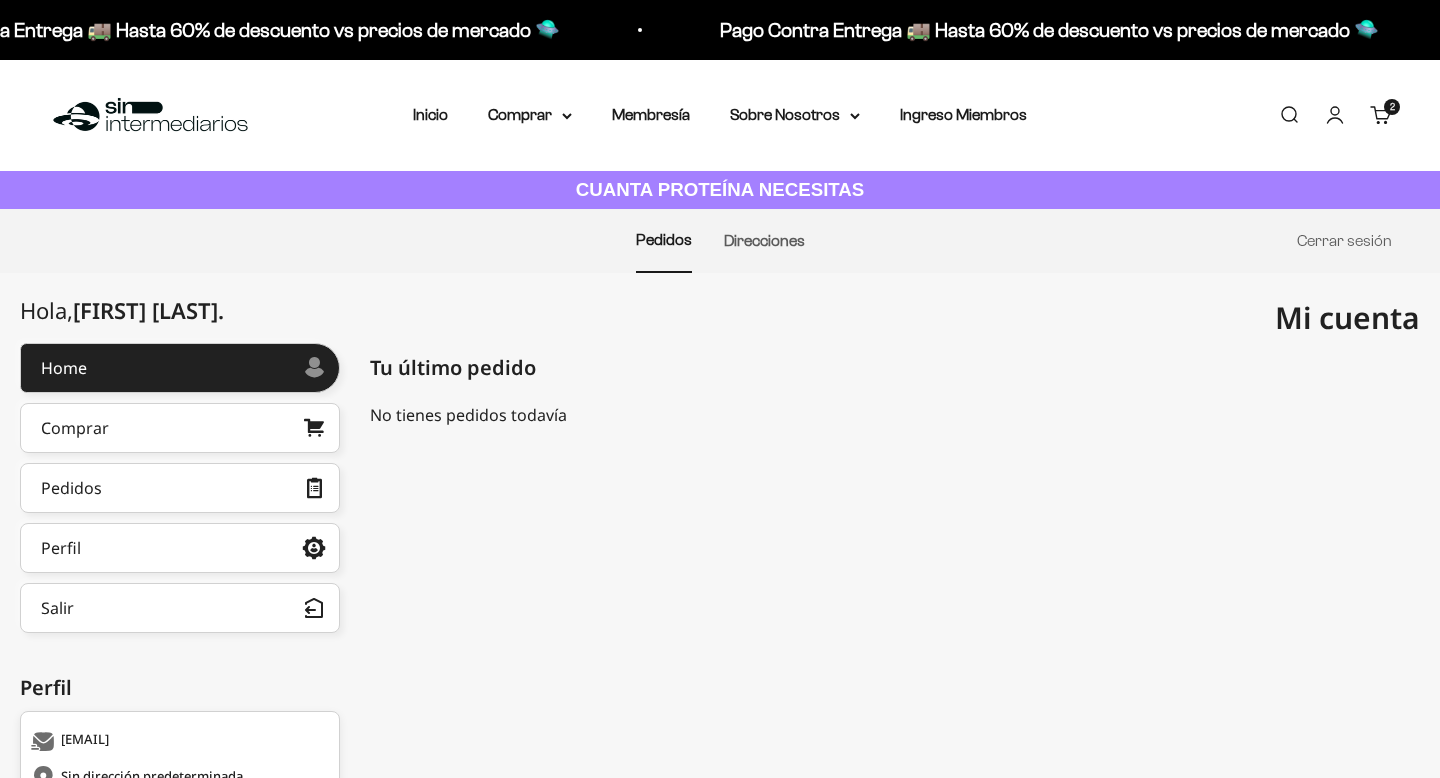 scroll, scrollTop: 0, scrollLeft: 0, axis: both 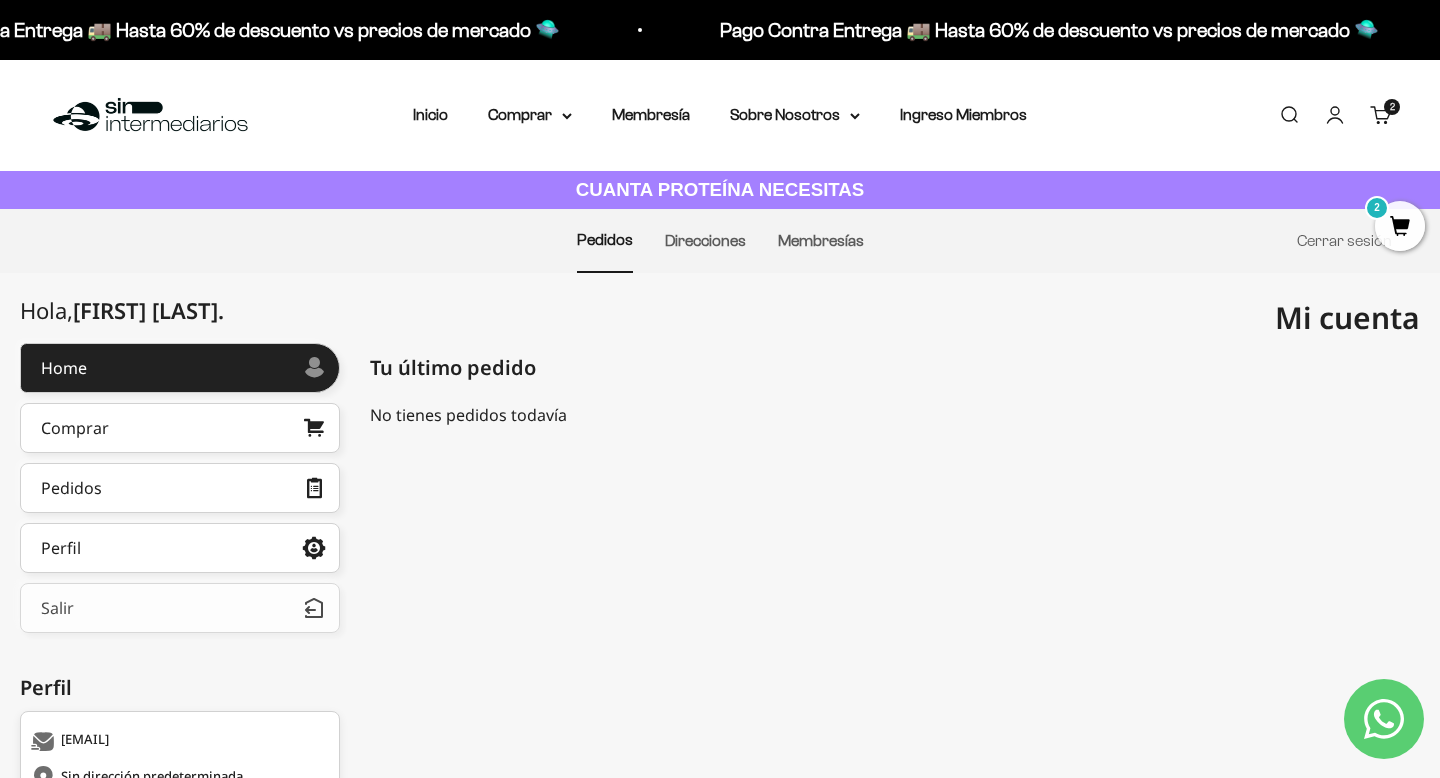 click on "Salir" at bounding box center [180, 608] 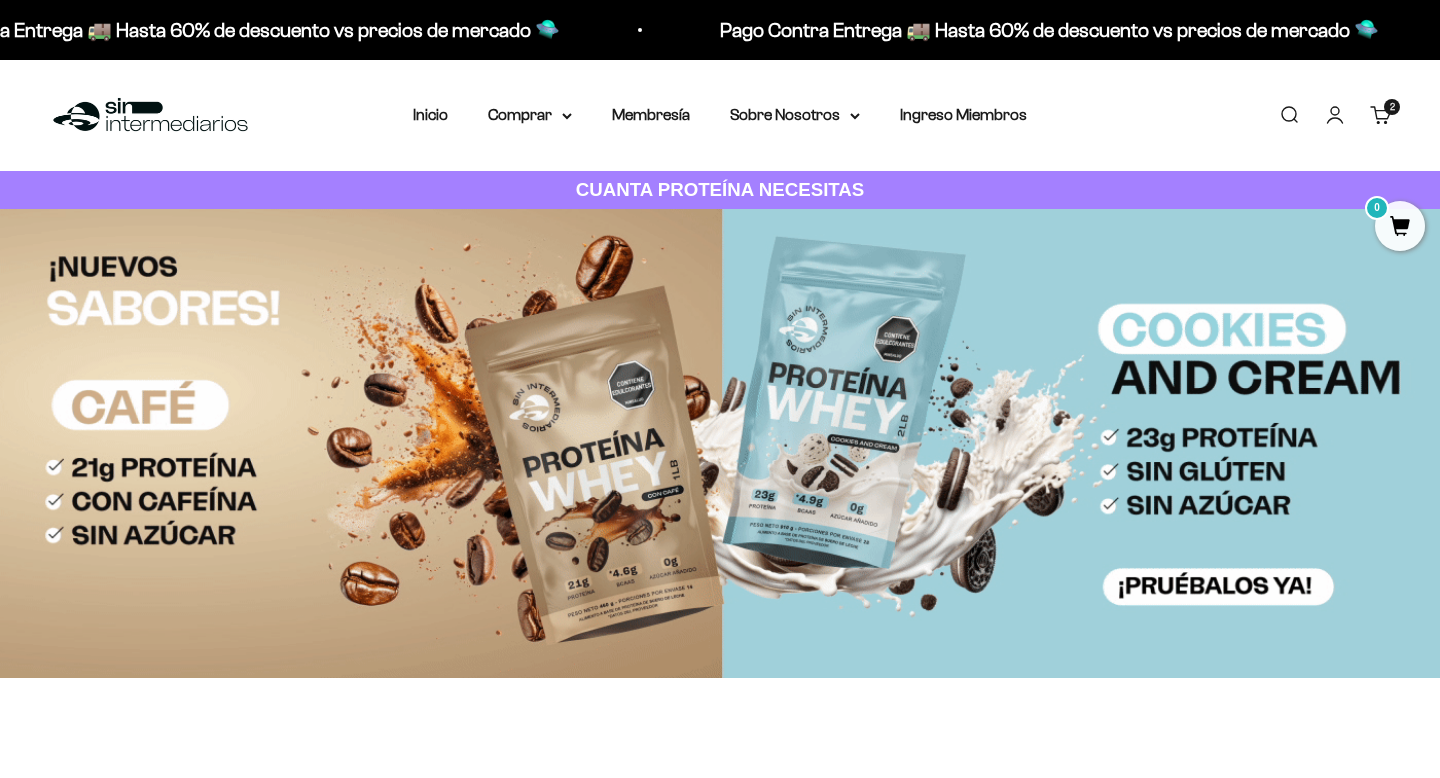 scroll, scrollTop: 0, scrollLeft: 0, axis: both 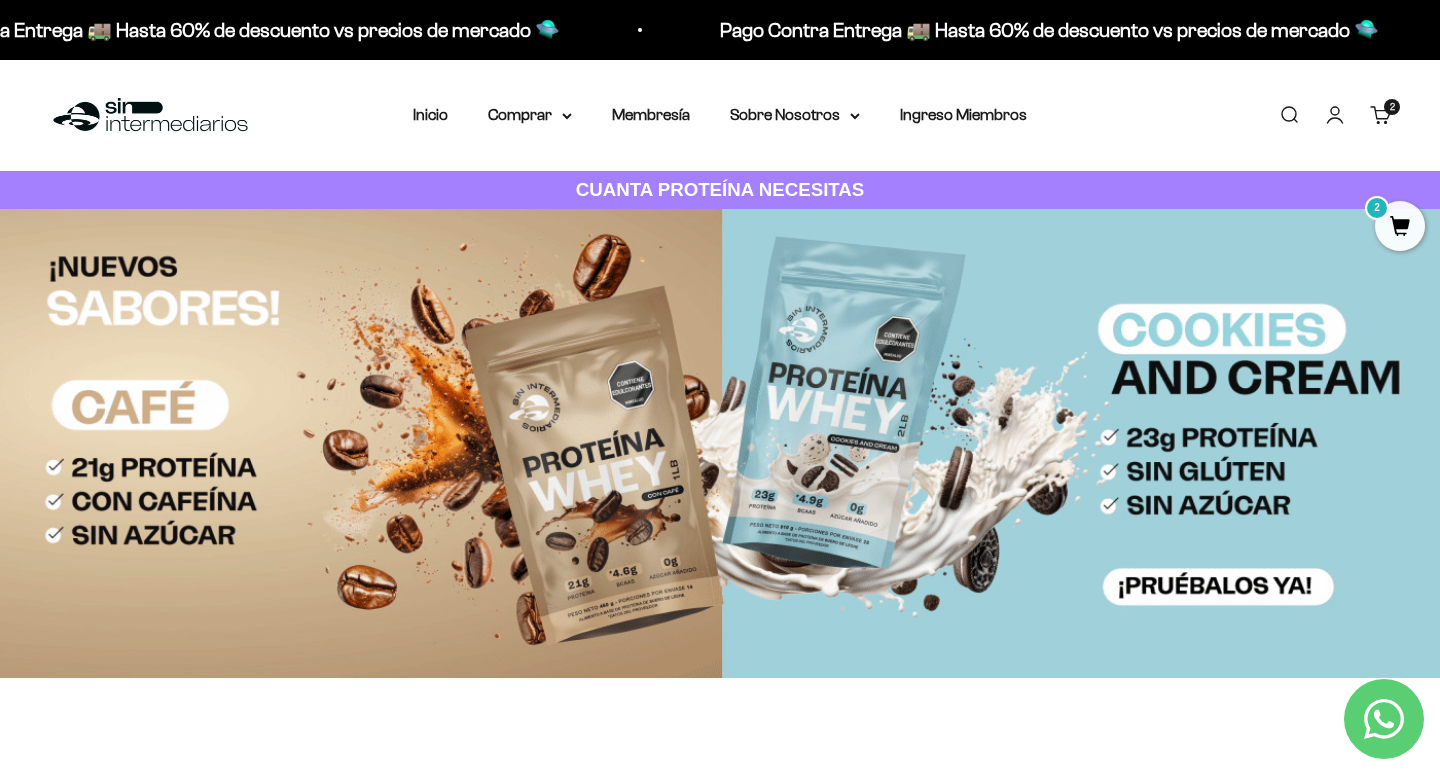 click on "Iniciar sesión" at bounding box center (1335, 115) 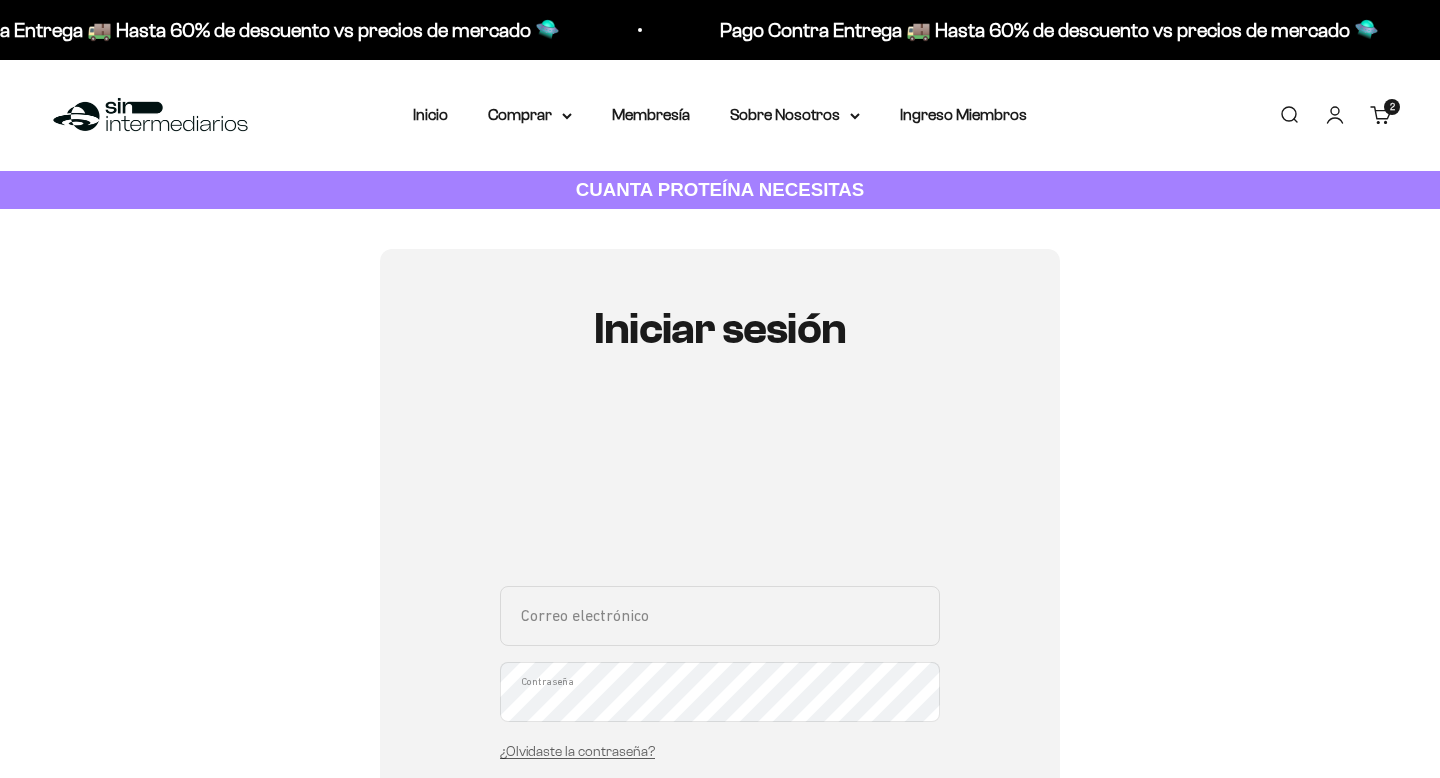 scroll, scrollTop: 0, scrollLeft: 0, axis: both 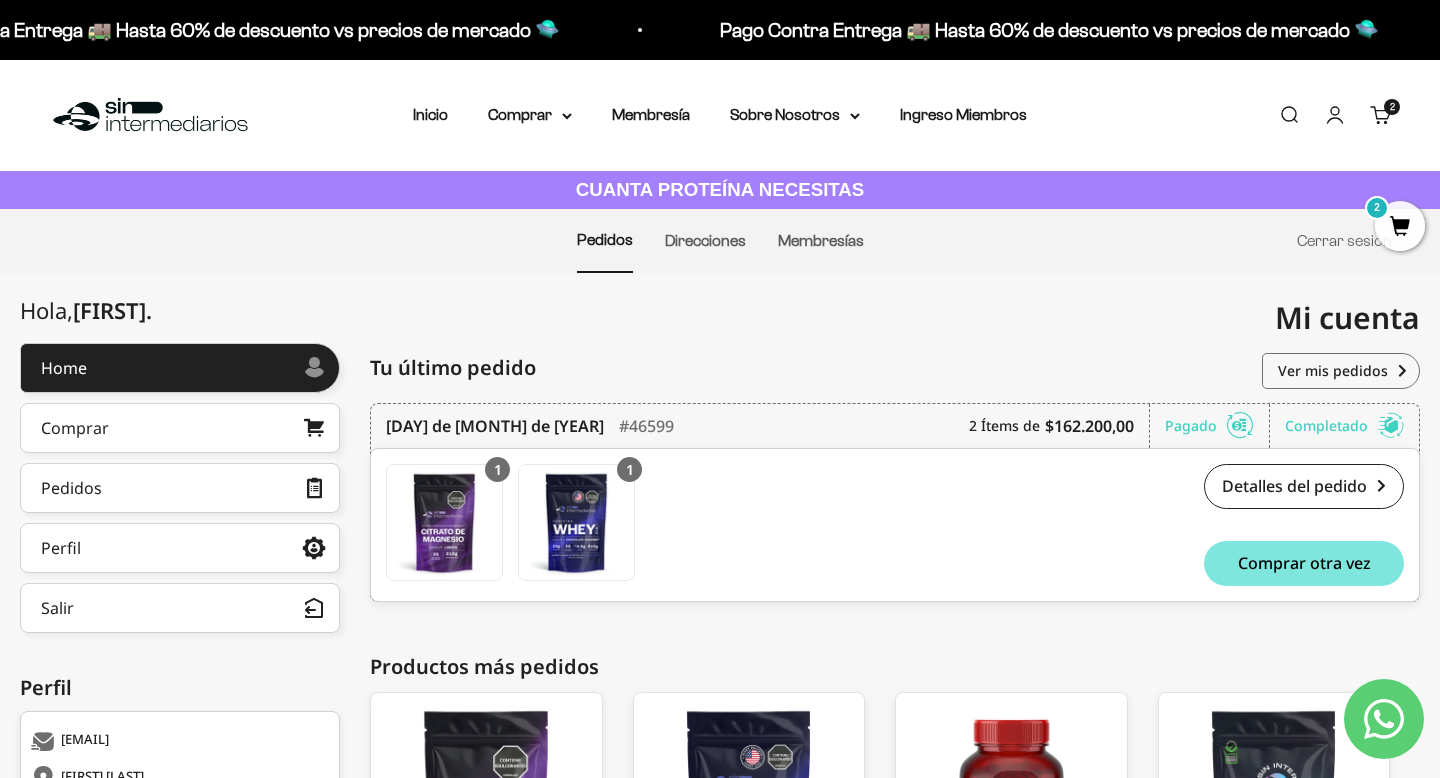 click on "Carrito
2 artículos
2" at bounding box center (1381, 115) 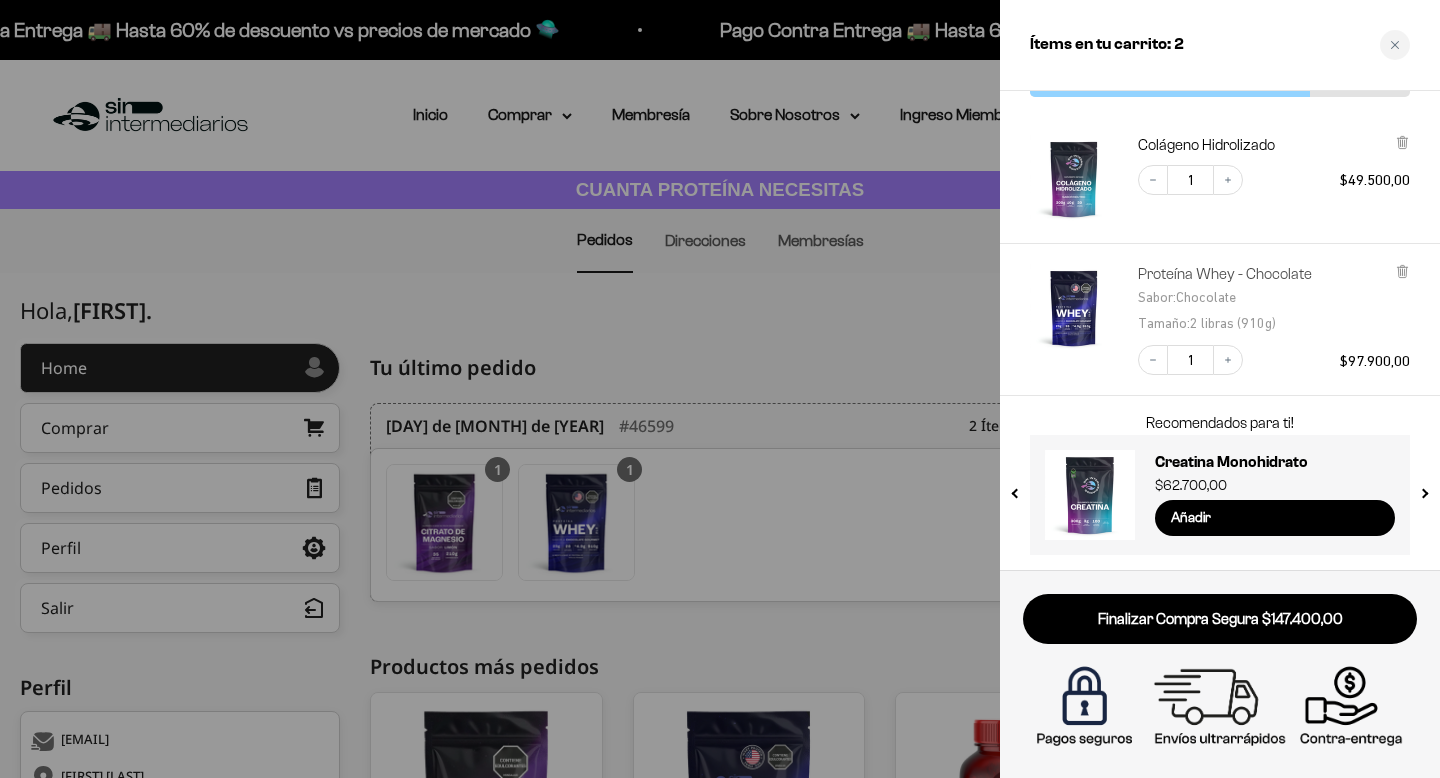 scroll, scrollTop: 0, scrollLeft: 0, axis: both 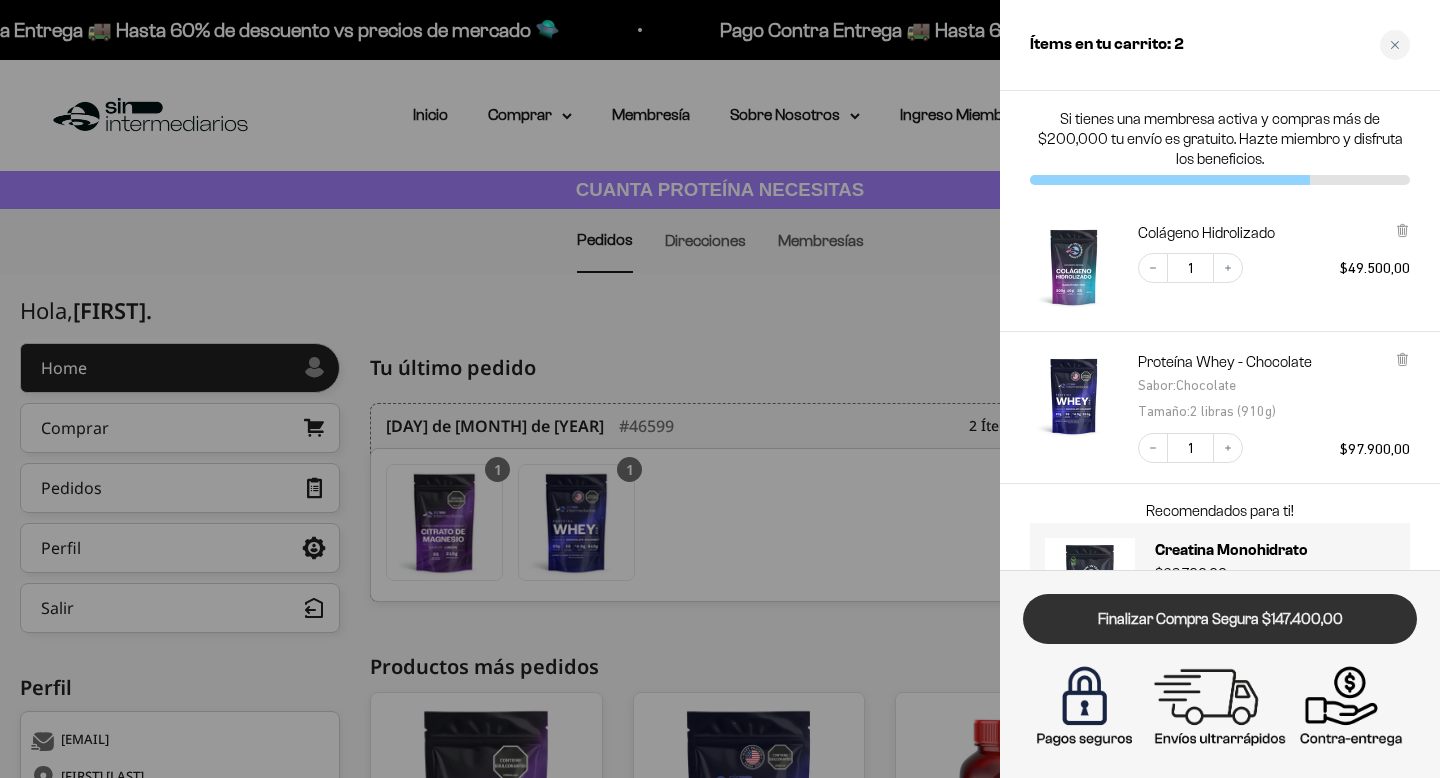 click on "Finalizar Compra Segura $147.400,00" at bounding box center [1220, 619] 